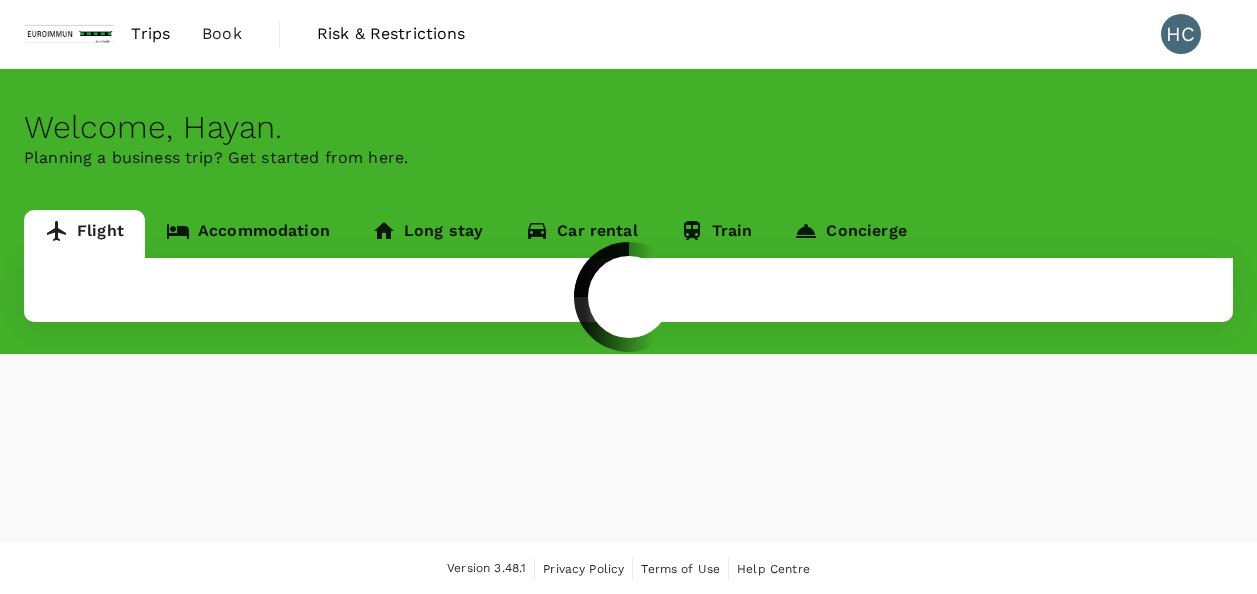 scroll, scrollTop: 0, scrollLeft: 0, axis: both 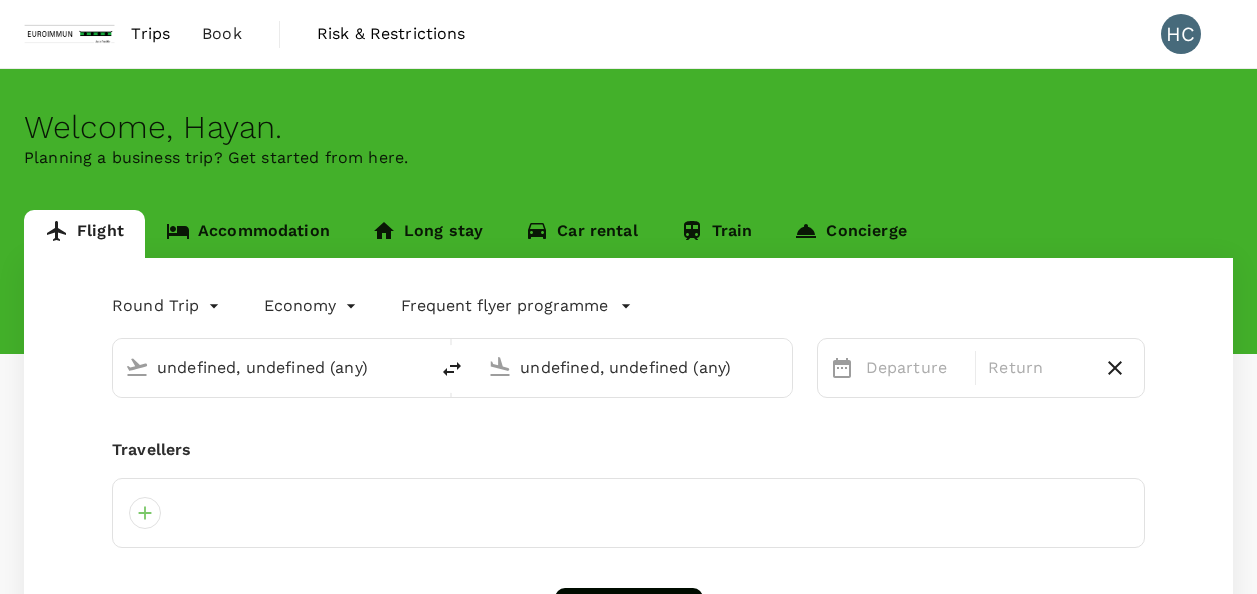 type on "Incheon Intl (ICN)" 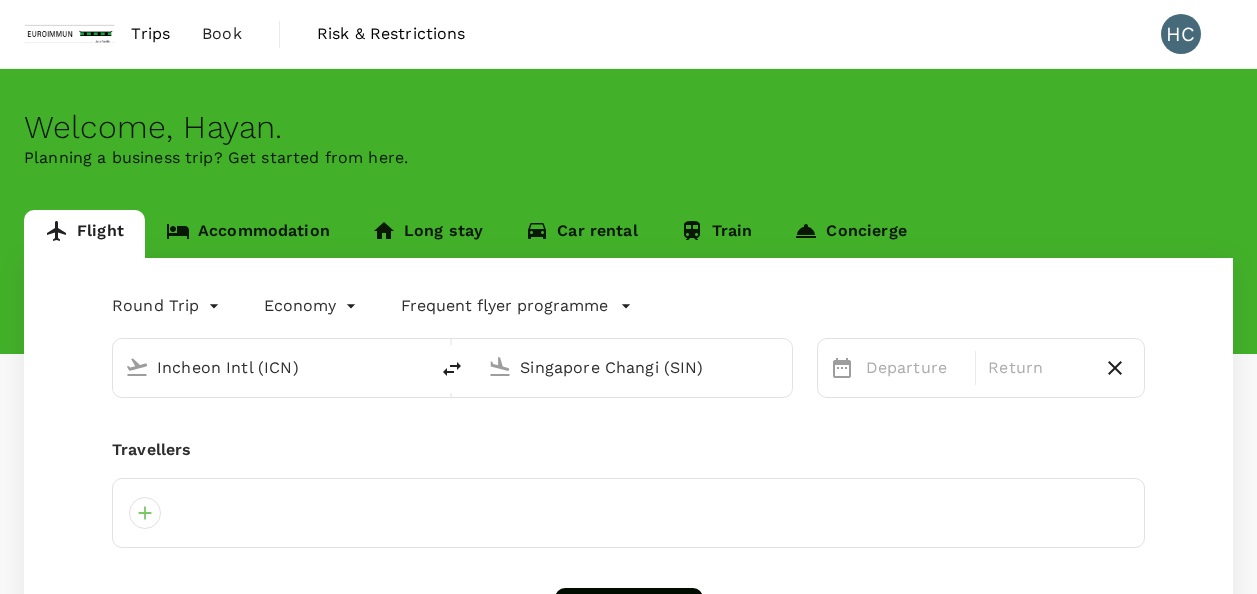 type 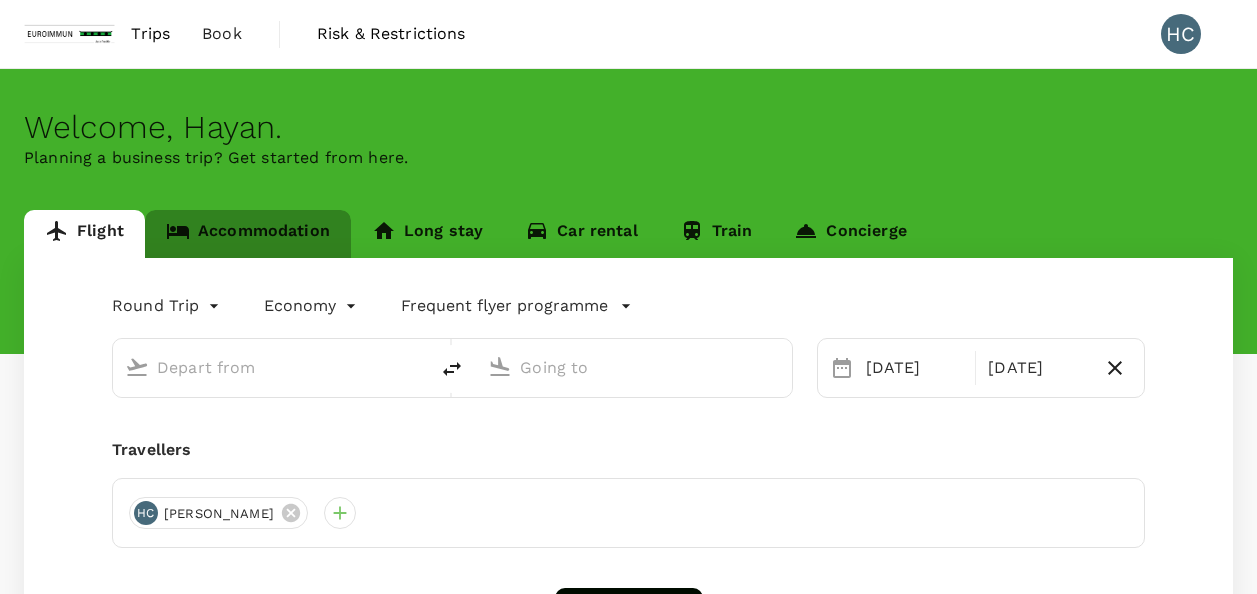 click on "Accommodation" at bounding box center [248, 234] 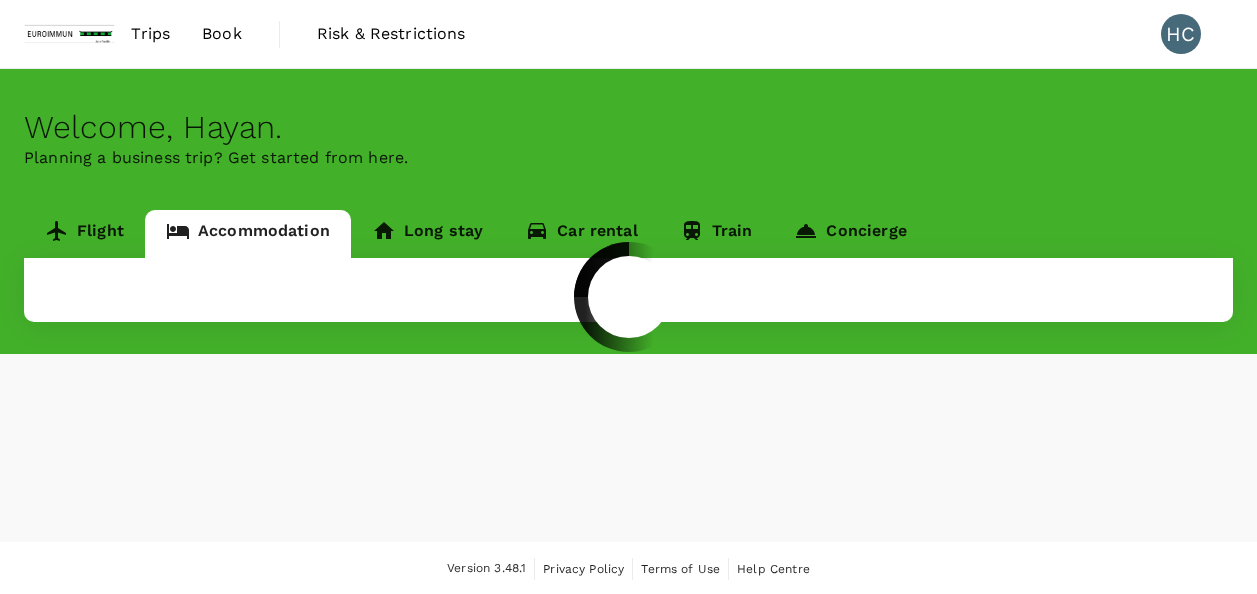 click at bounding box center (628, 297) 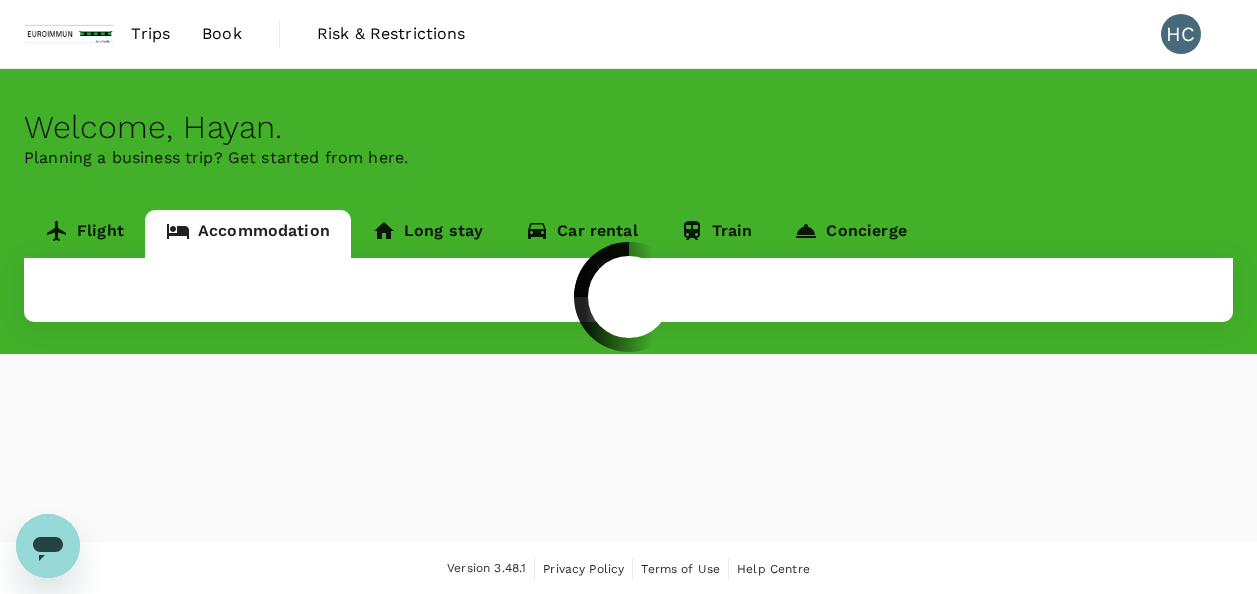 scroll, scrollTop: 0, scrollLeft: 0, axis: both 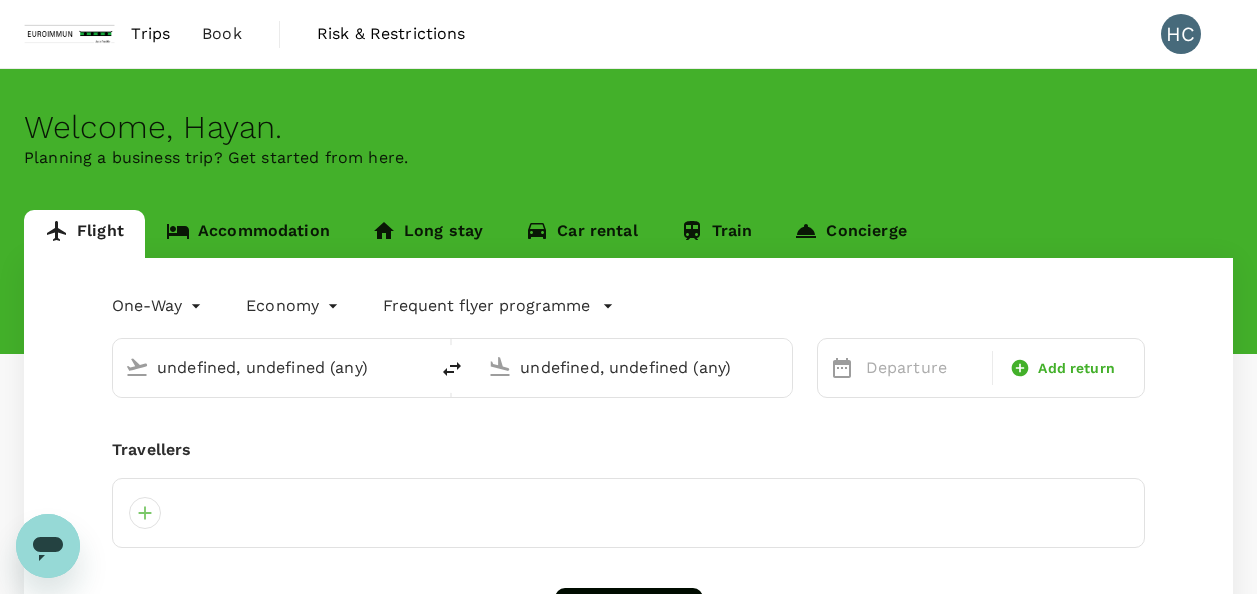type 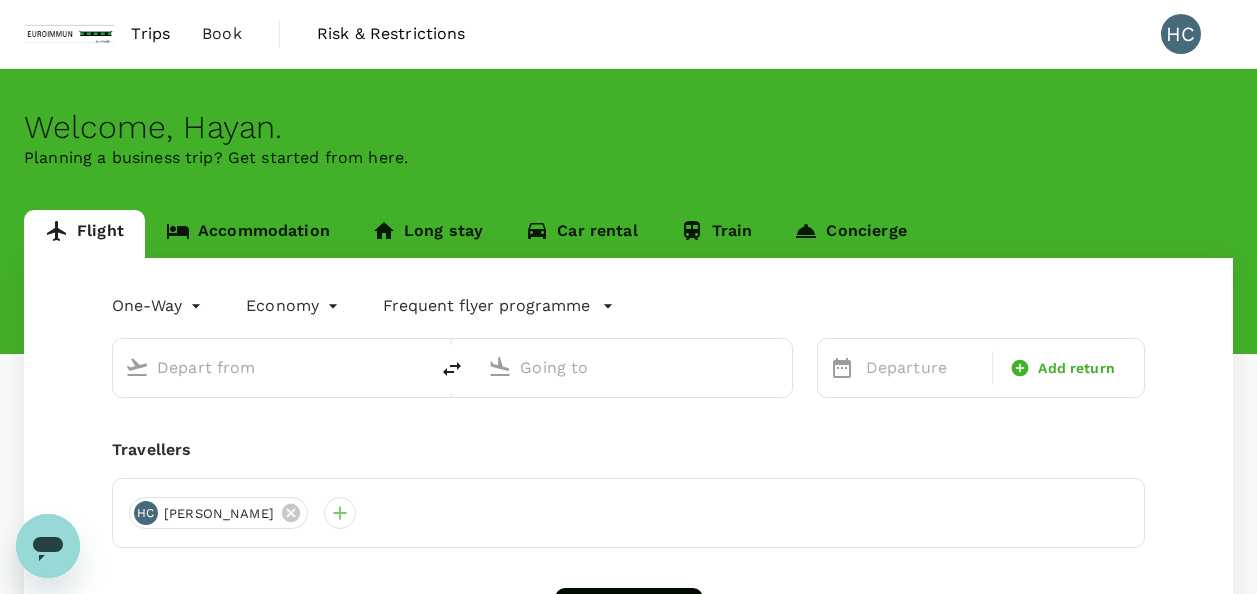 type on "roundtrip" 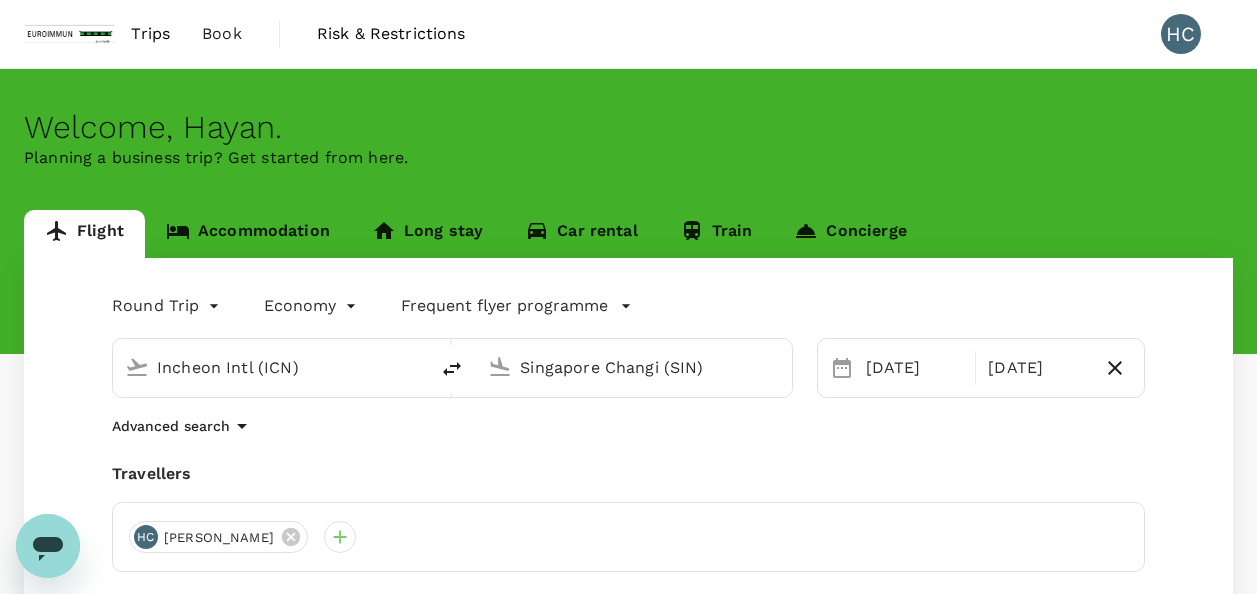 click on "Accommodation" at bounding box center (248, 234) 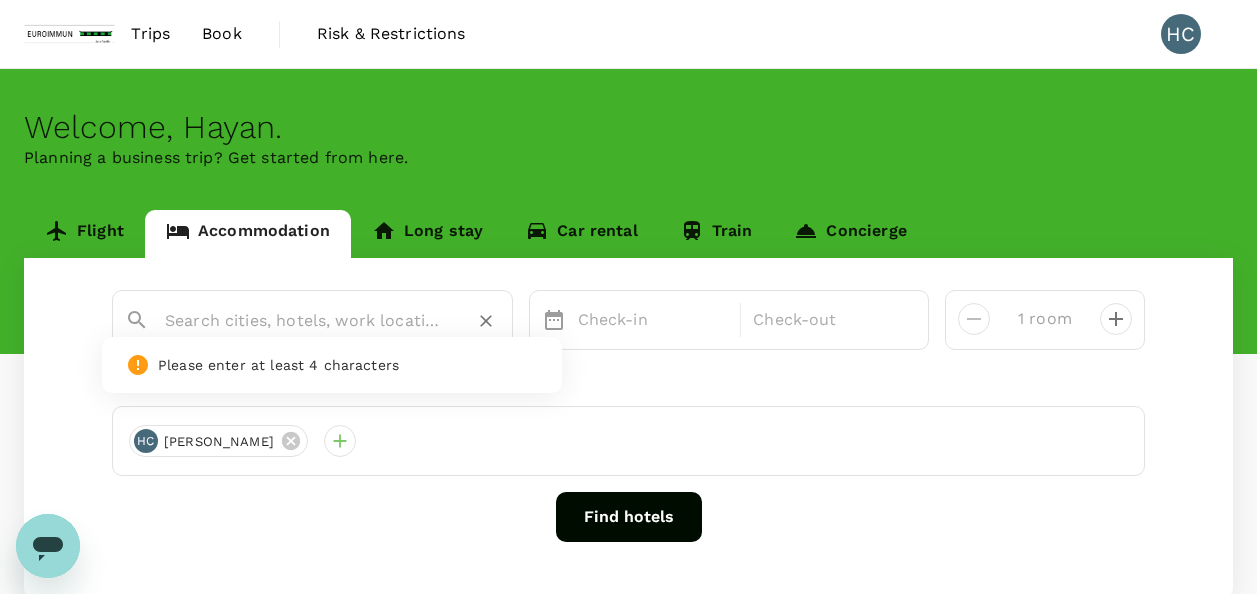 click at bounding box center [304, 320] 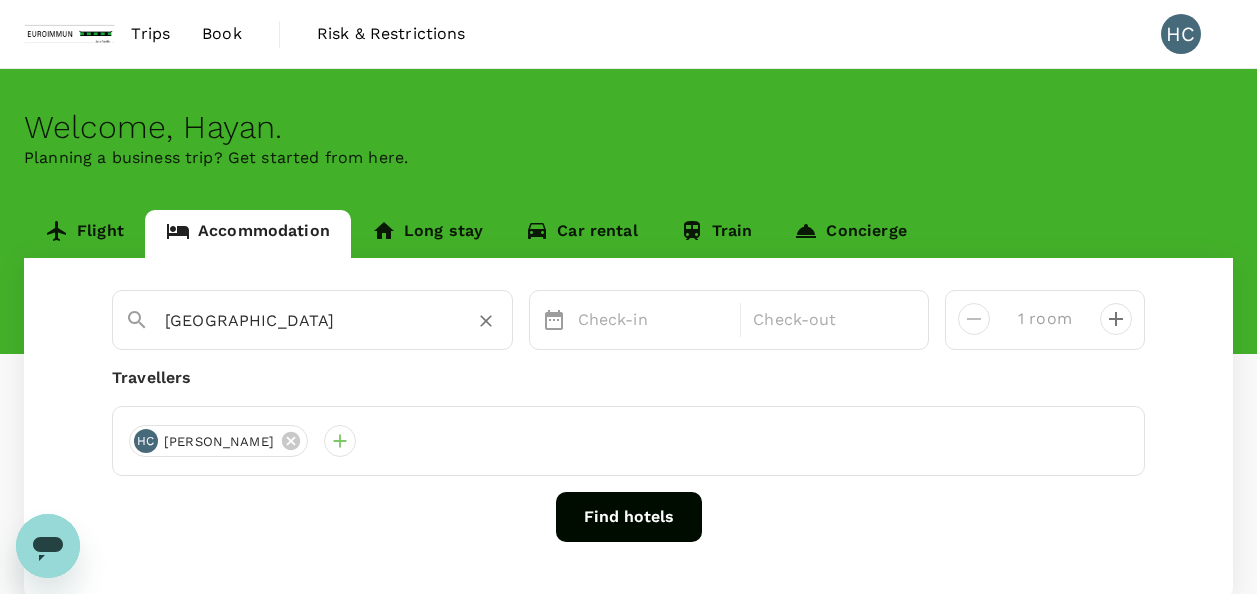 click on "singapore" at bounding box center [304, 320] 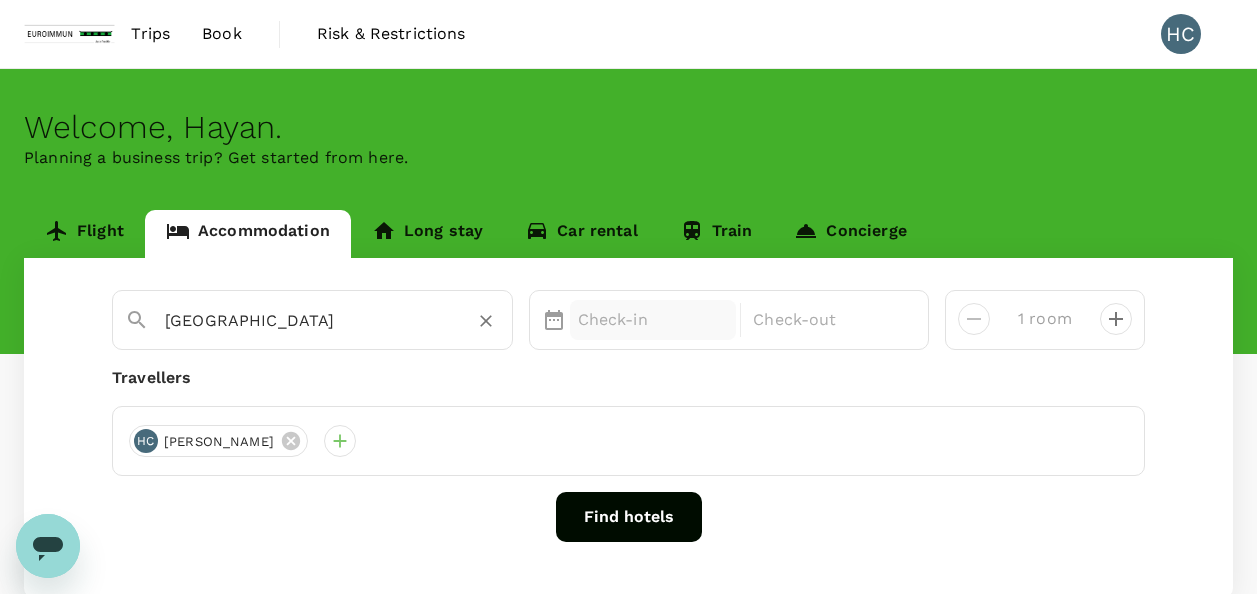 type on "singapore" 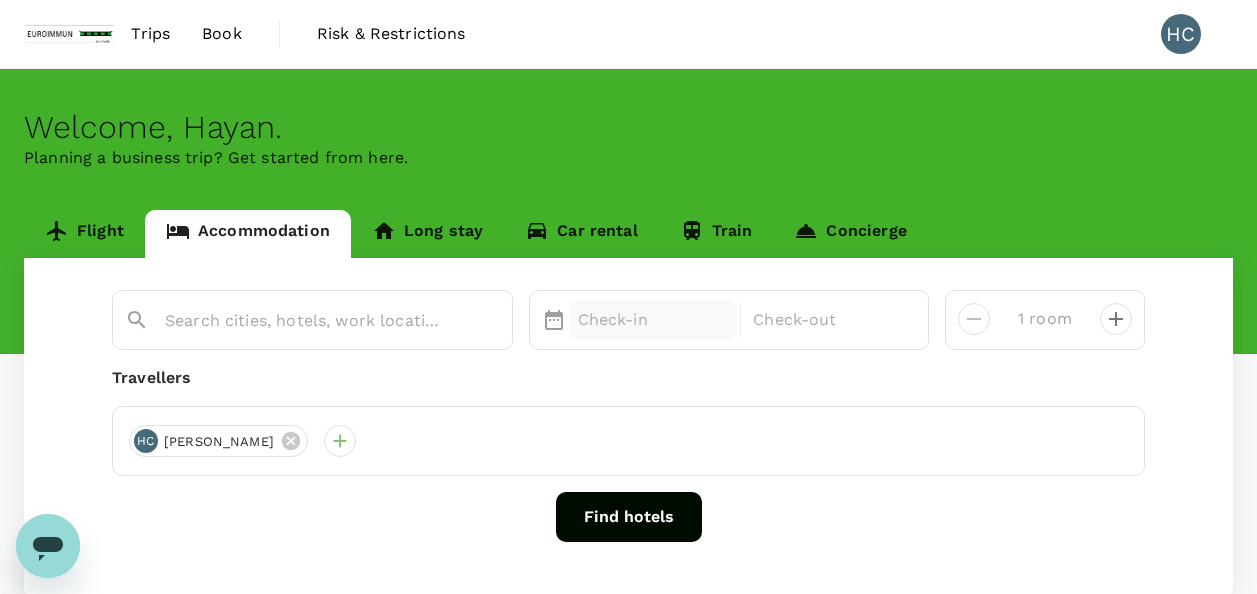click on "Check-in" at bounding box center (653, 320) 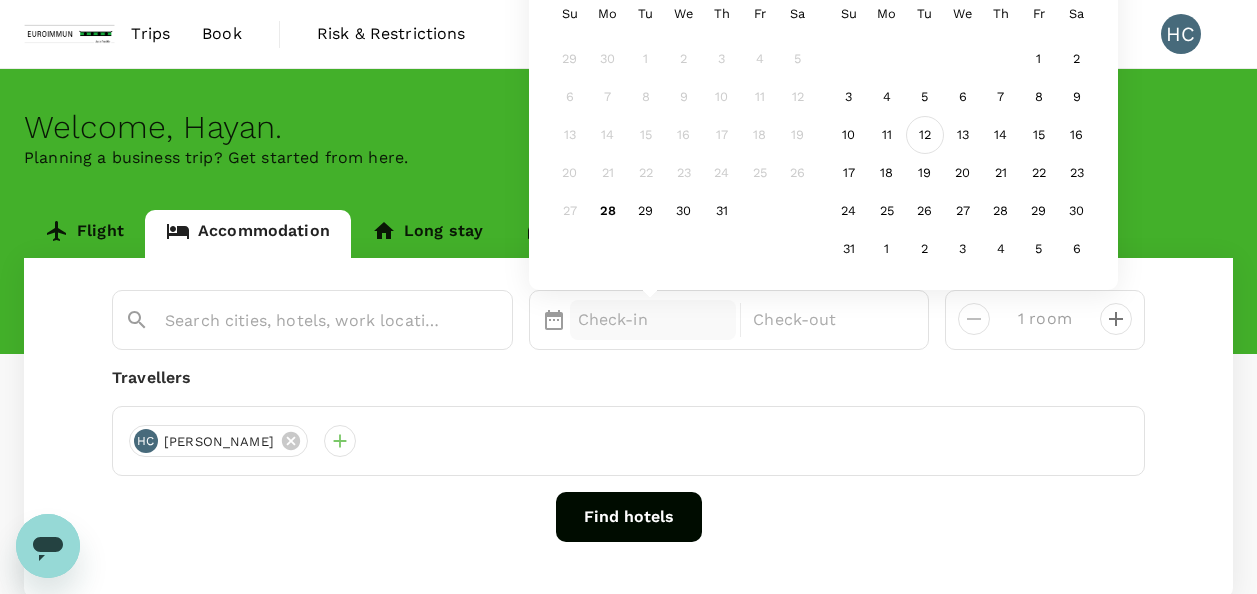 click on "12" at bounding box center (925, 135) 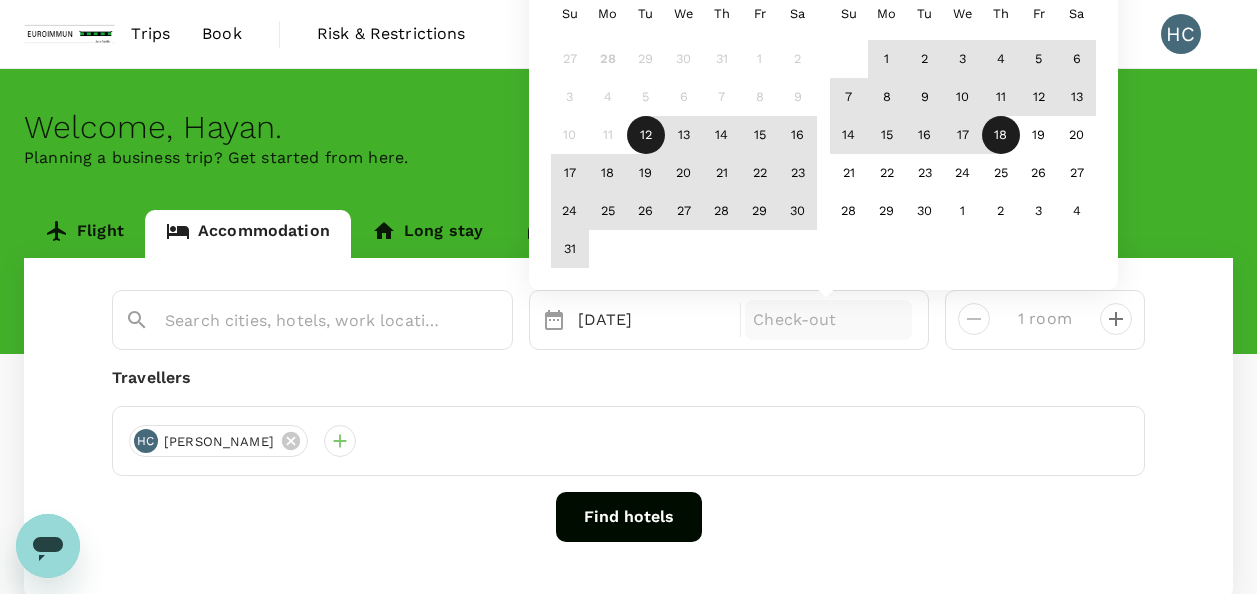 click on "18" at bounding box center (1001, 135) 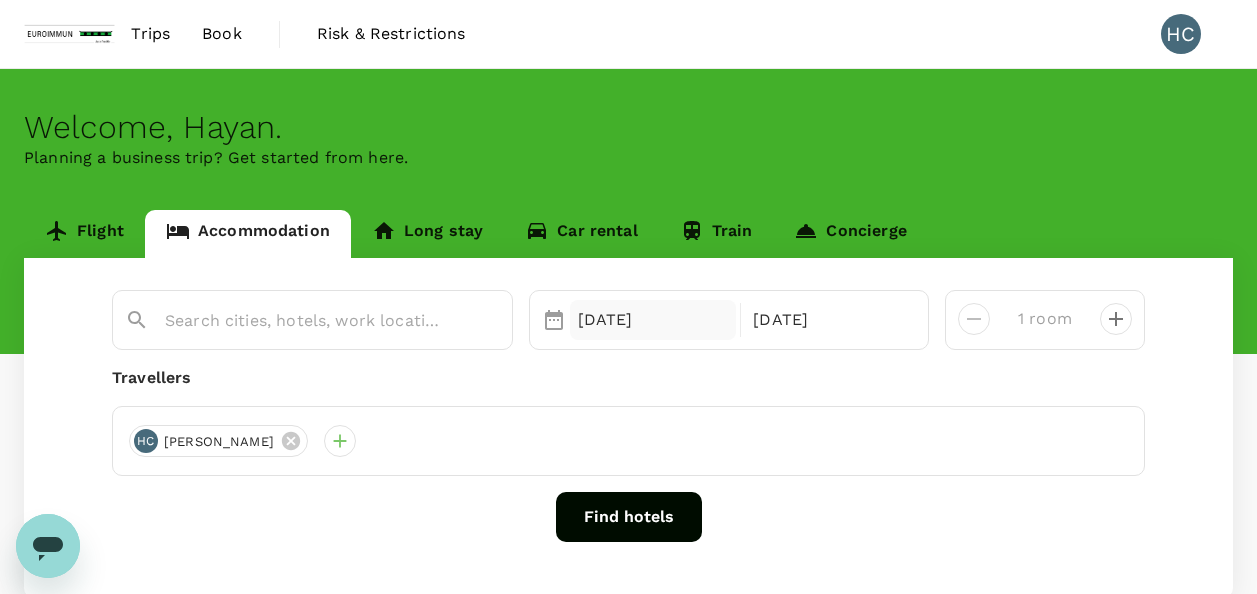 click on "[DATE]" at bounding box center [653, 320] 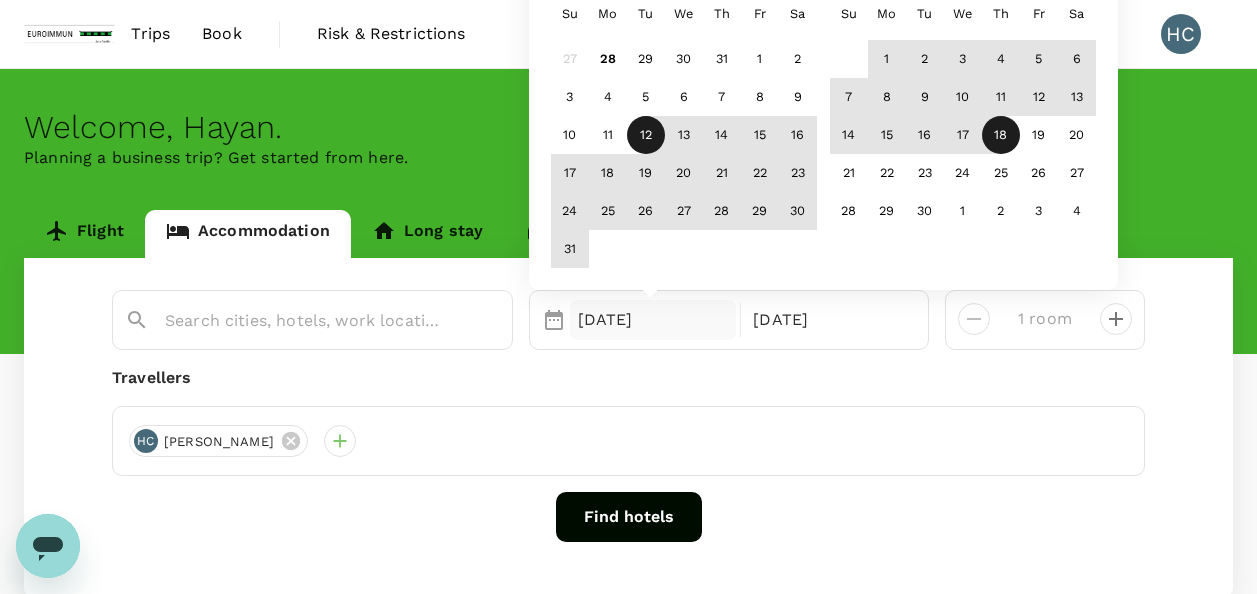click on "12" at bounding box center [646, 135] 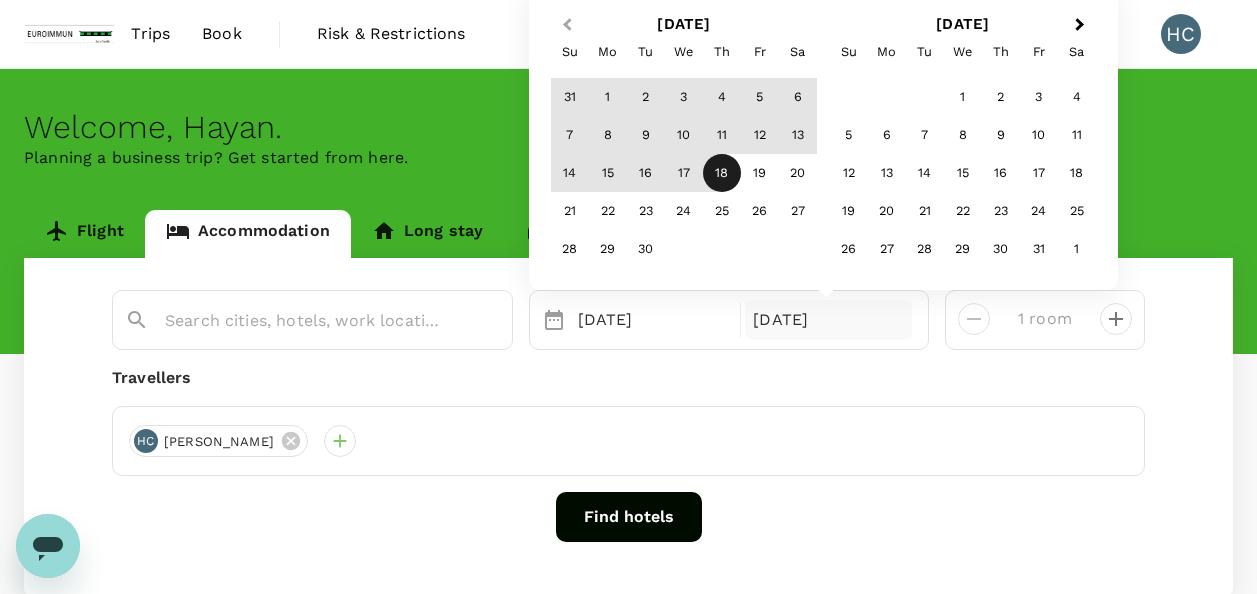 click on "Previous Month" at bounding box center (567, 25) 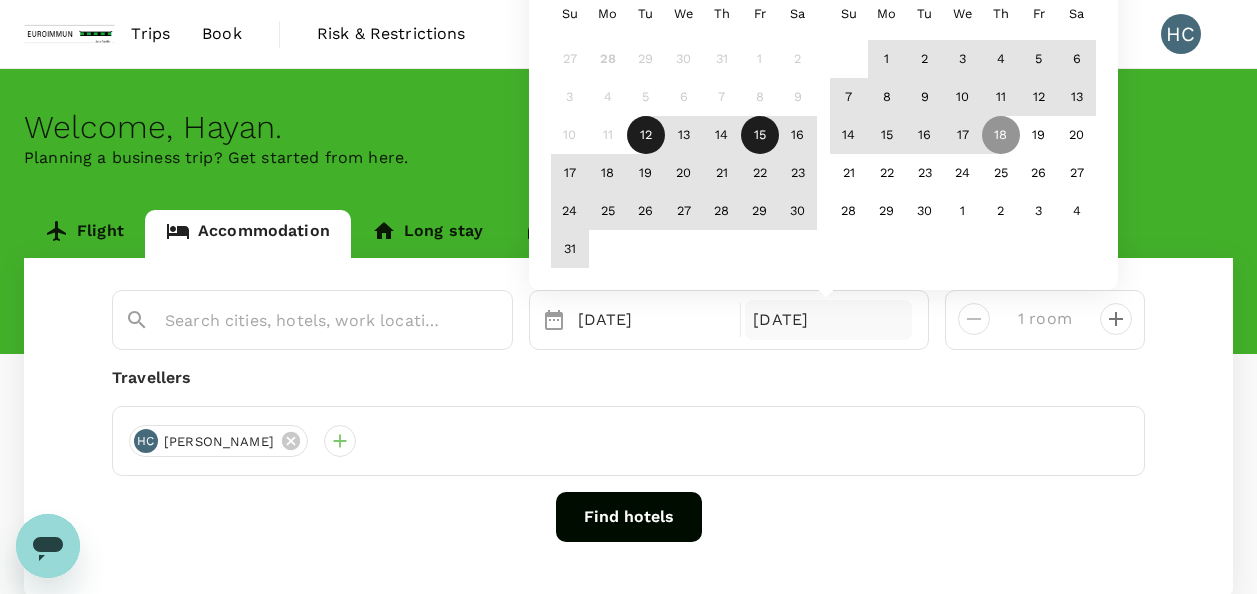 click on "15" at bounding box center (760, 135) 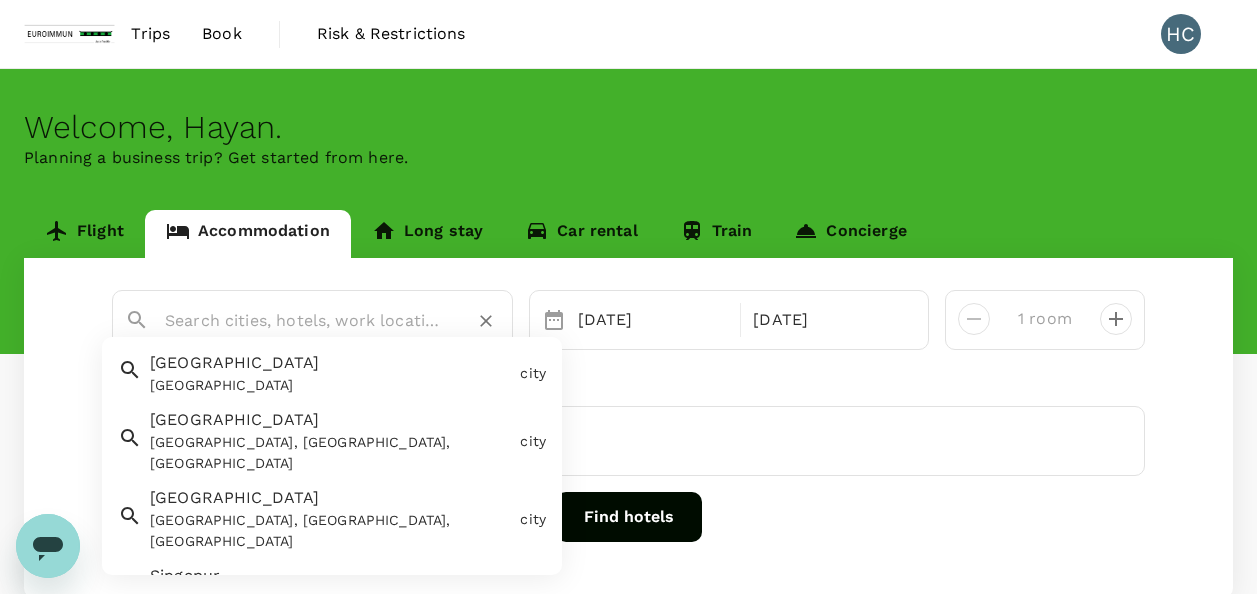 click at bounding box center [304, 320] 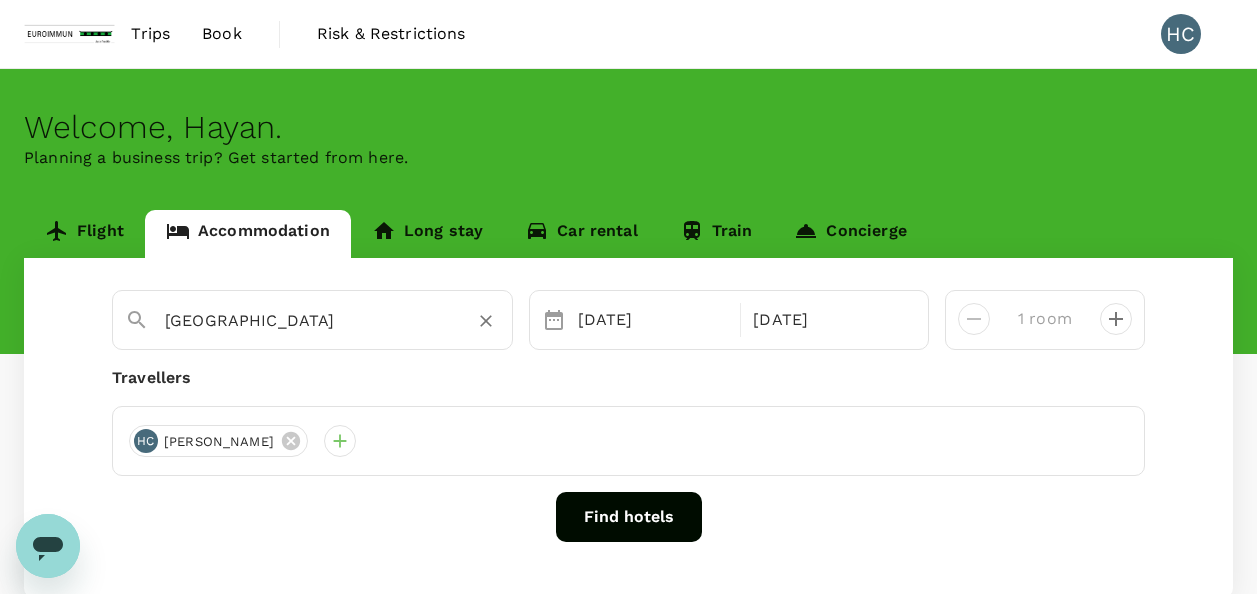 scroll, scrollTop: 130, scrollLeft: 0, axis: vertical 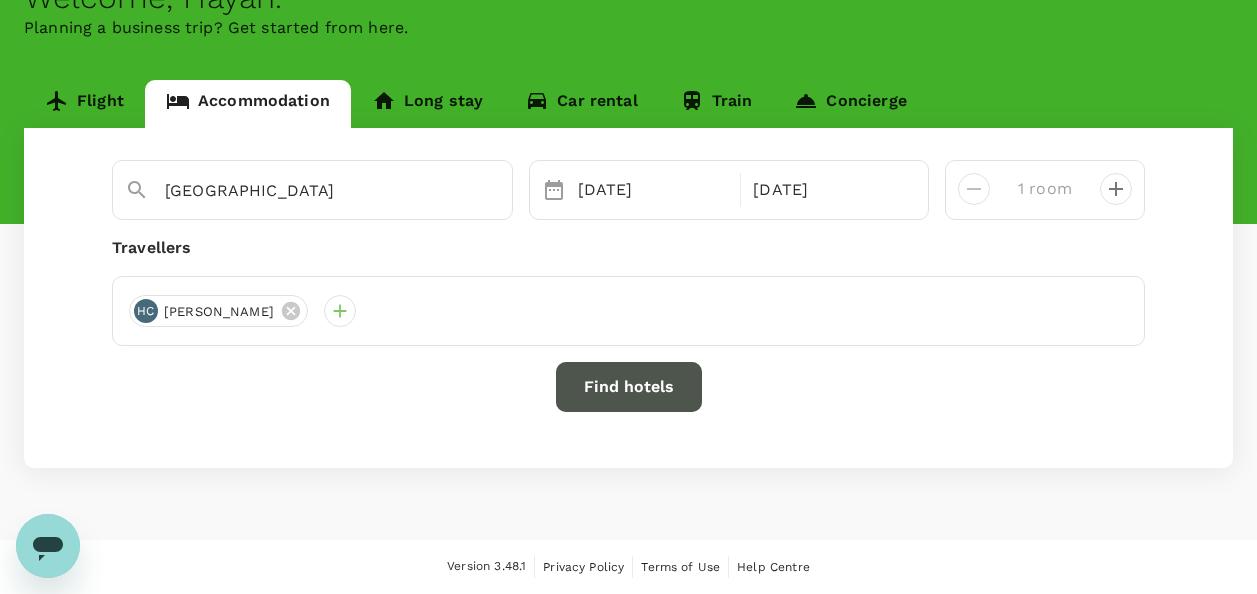 click on "Find hotels" at bounding box center (629, 387) 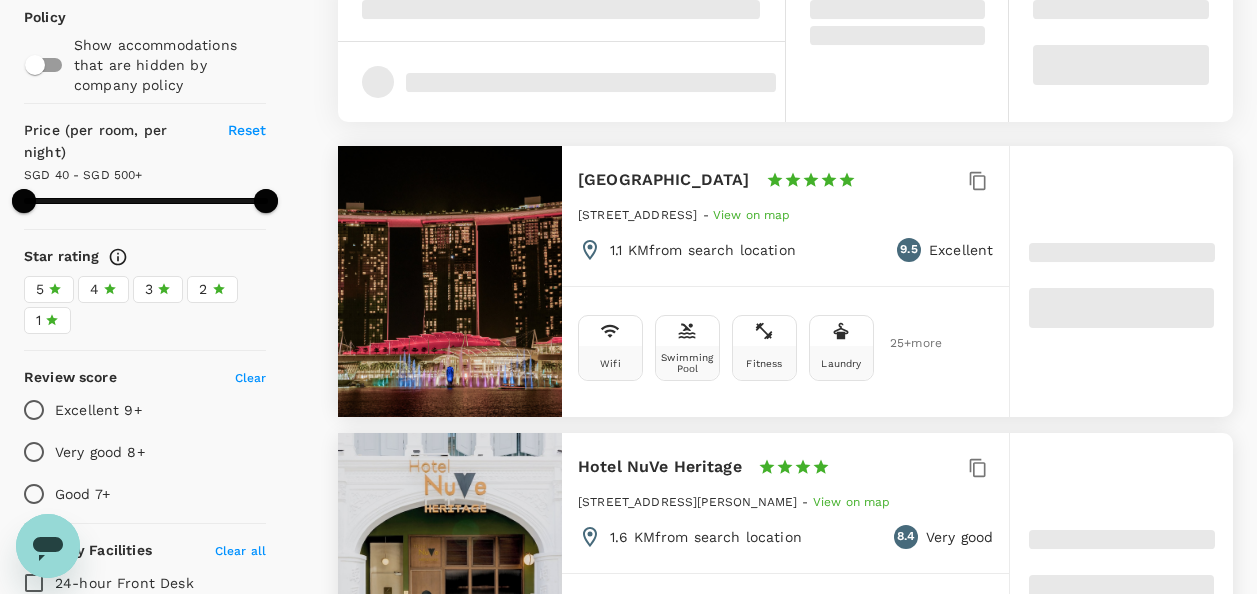 scroll, scrollTop: 300, scrollLeft: 0, axis: vertical 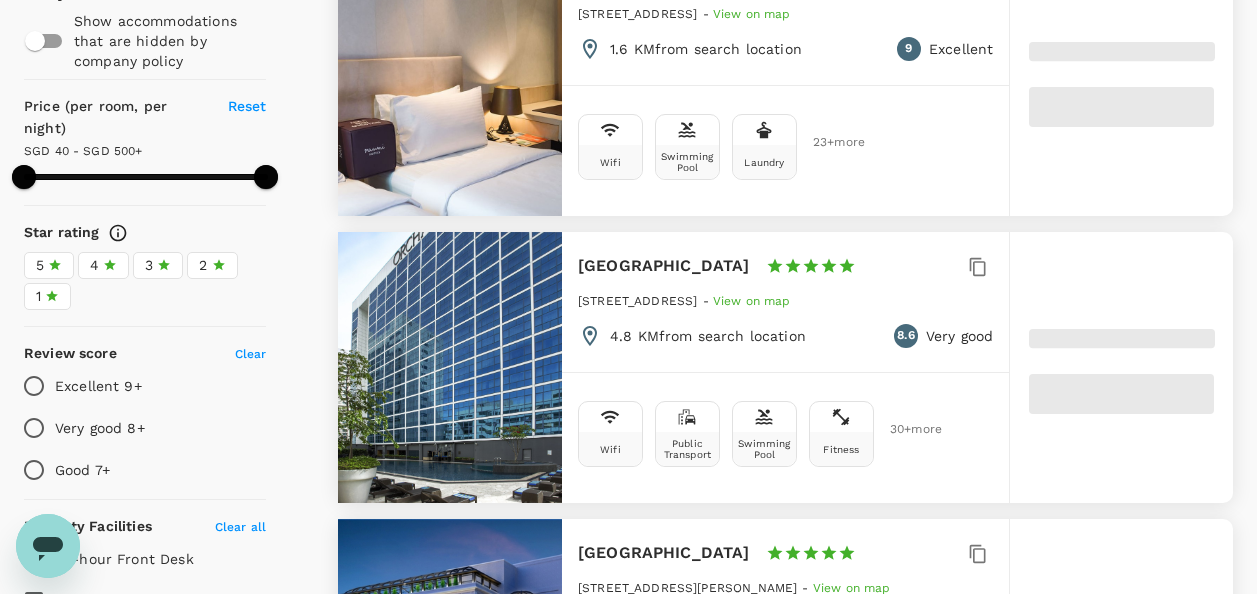 click on "Optimizing your search results.. Currency :  SGD Sort by :  Recommended Naumi Hotel Singapore 1 Star 2 Stars 3 Stars 4 Stars 5 Stars 41 Seah Street, Singapore   -   View on map 1.6 KM  from search location 9 Excellent Wifi Swimming Pool Laundry 23 +  more Orchard Hotel Singapore 1 Star 2 Stars 3 Stars 4 Stars 5 Stars 442 Orchard Road, Singapore   -   View on map 4.8 KM  from search location 8.6 Very good Wifi Public Transport Swimming Pool Fitness 30 +  more Grand Park City Hall 1 Star 2 Stars 3 Stars 4 Stars 5 Stars 10 Coleman Street, Singapore   -   View on map 1.9 KM  from search location 8.9 Very good Wifi Public Transport Swimming Pool Free Parking 25 +  more Hotel Clover 769 North Bridge Road 1 Star 2 Stars 3 Stars 4 Stars 5 Stars North Bridge Road 769, Singapore   -   View on map 1.9 KM  from search location 8.3 Very good Wifi Laundry 12 +  more Grand Copthorne Waterfront 1 Star 2 Stars 3 Stars 4 Stars 5 Stars 392 Havelock Road, Singapore   -   View on map 3.5 KM  from search location 9 Excellent Wifi" at bounding box center (761, 2954) 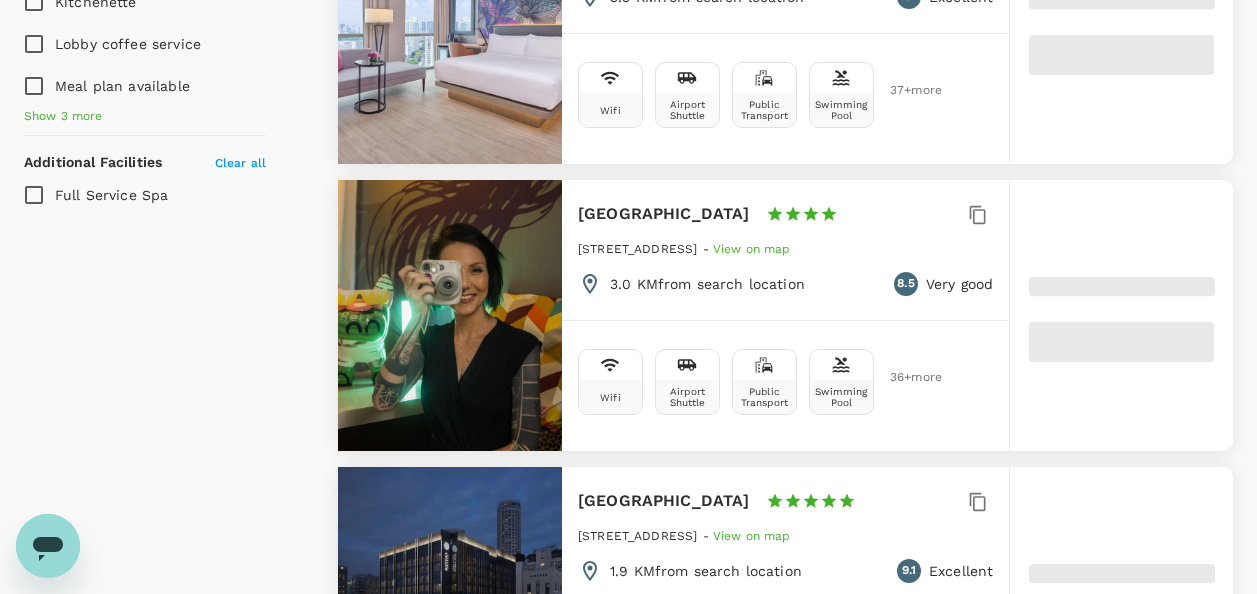 scroll, scrollTop: 1800, scrollLeft: 0, axis: vertical 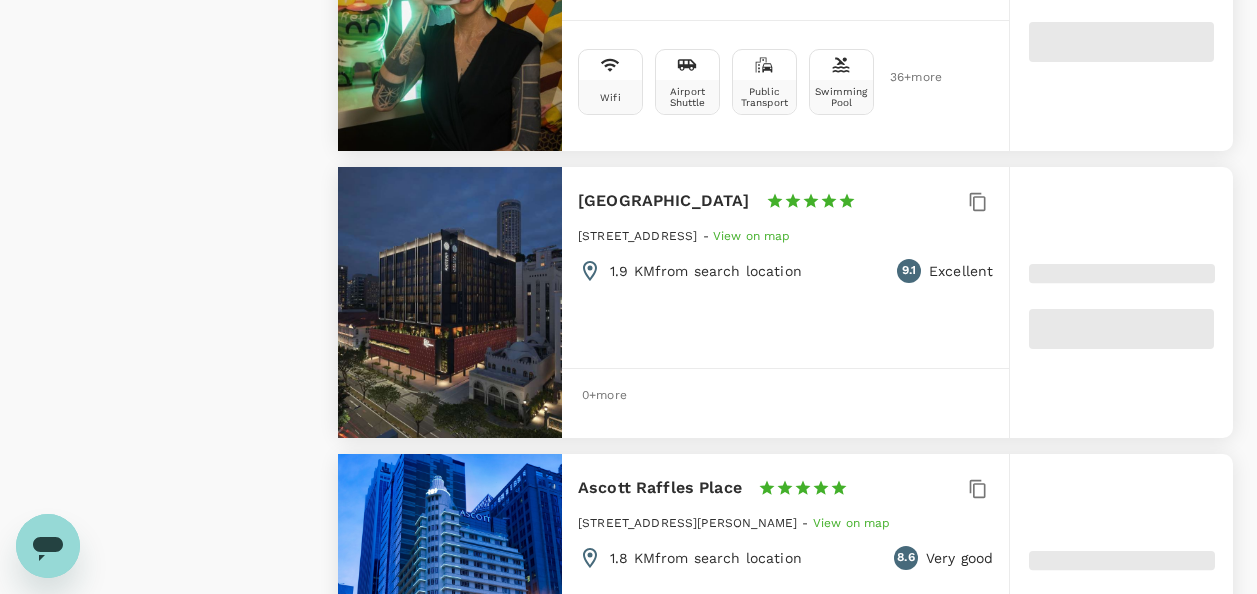 type on "499.76" 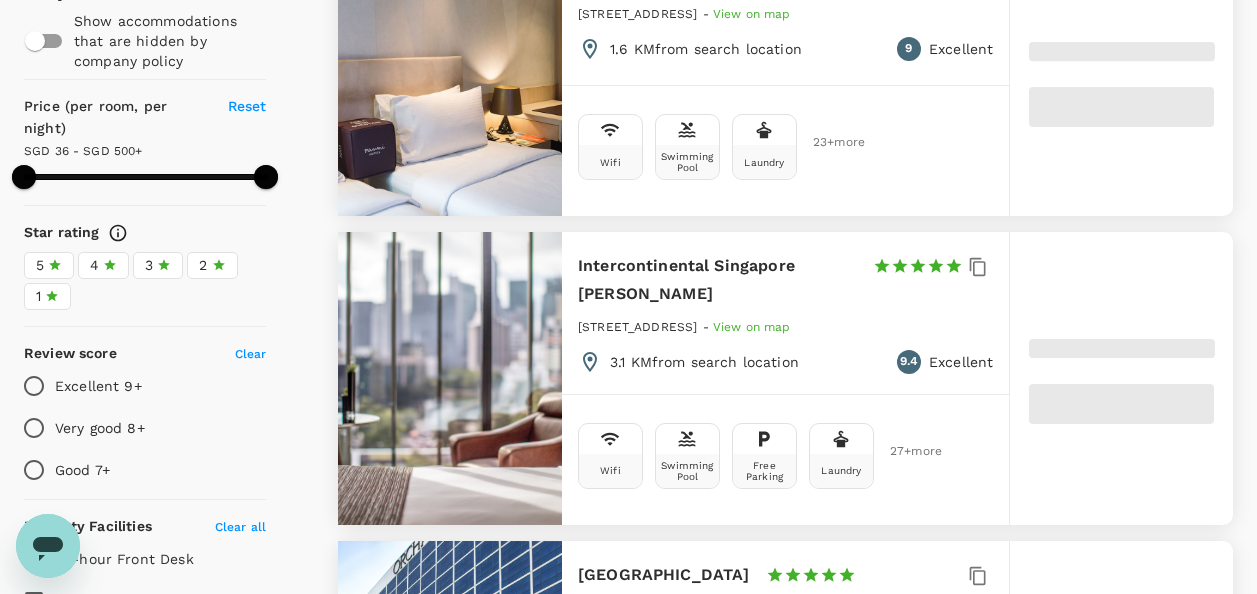 scroll, scrollTop: 0, scrollLeft: 0, axis: both 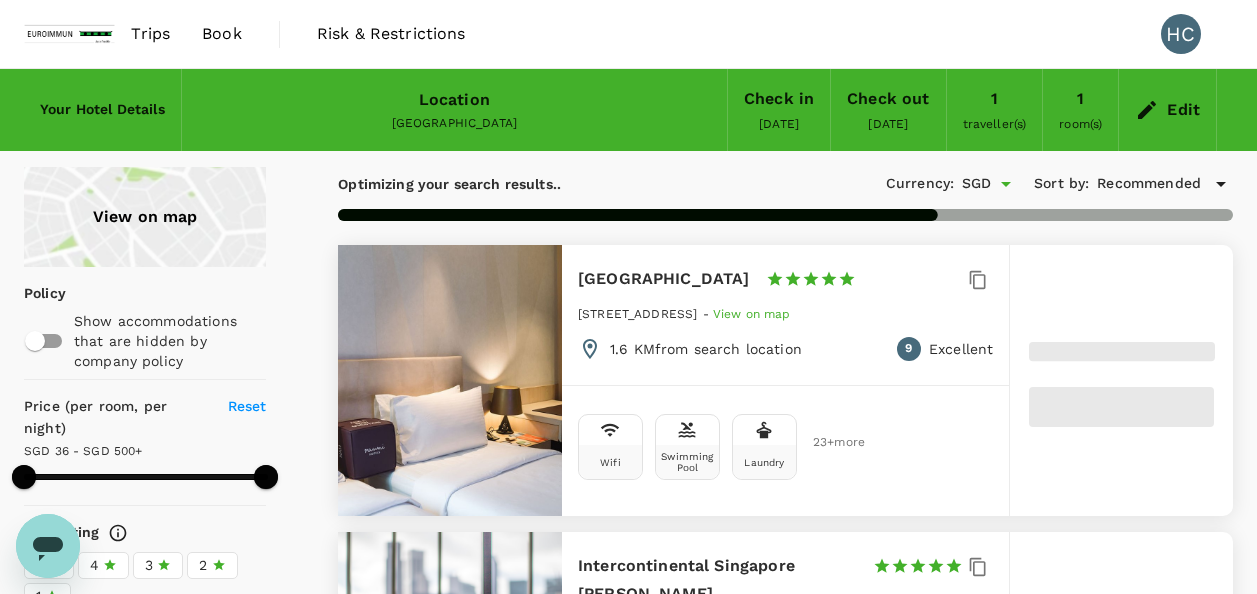 type on "499.23" 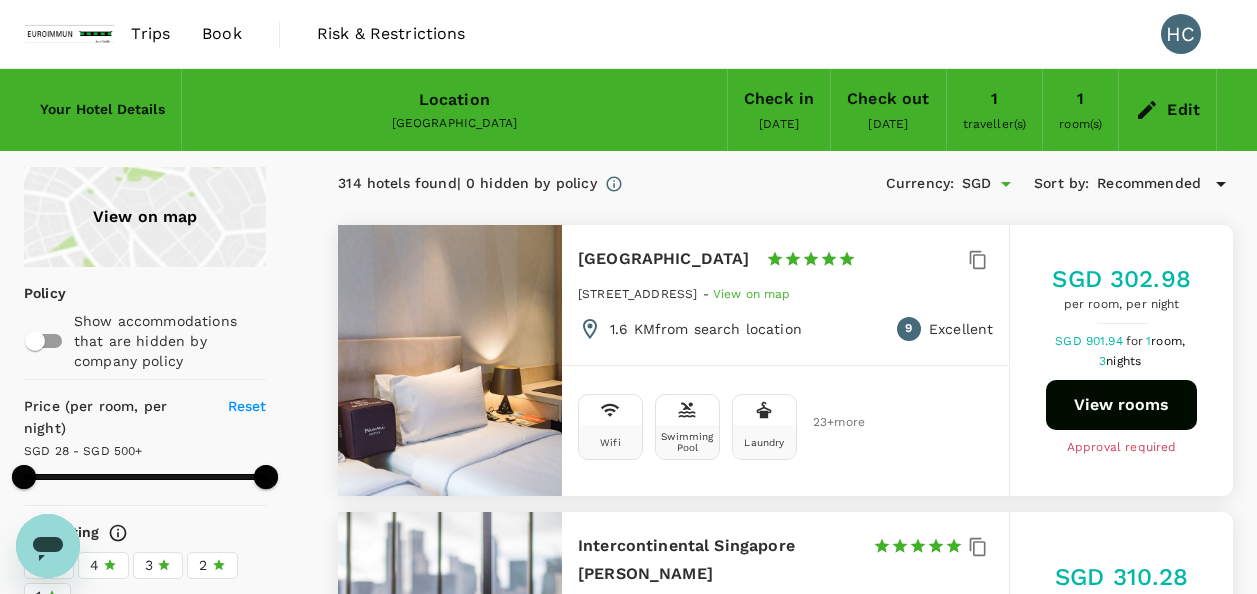 type on "28.23" 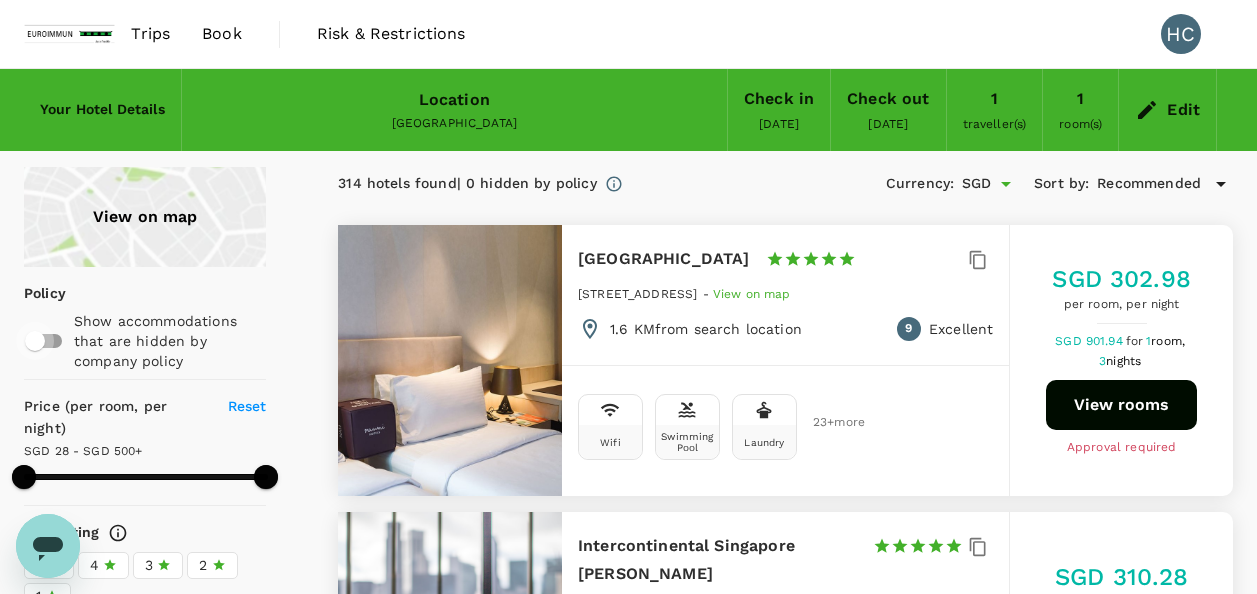 click at bounding box center (35, 341) 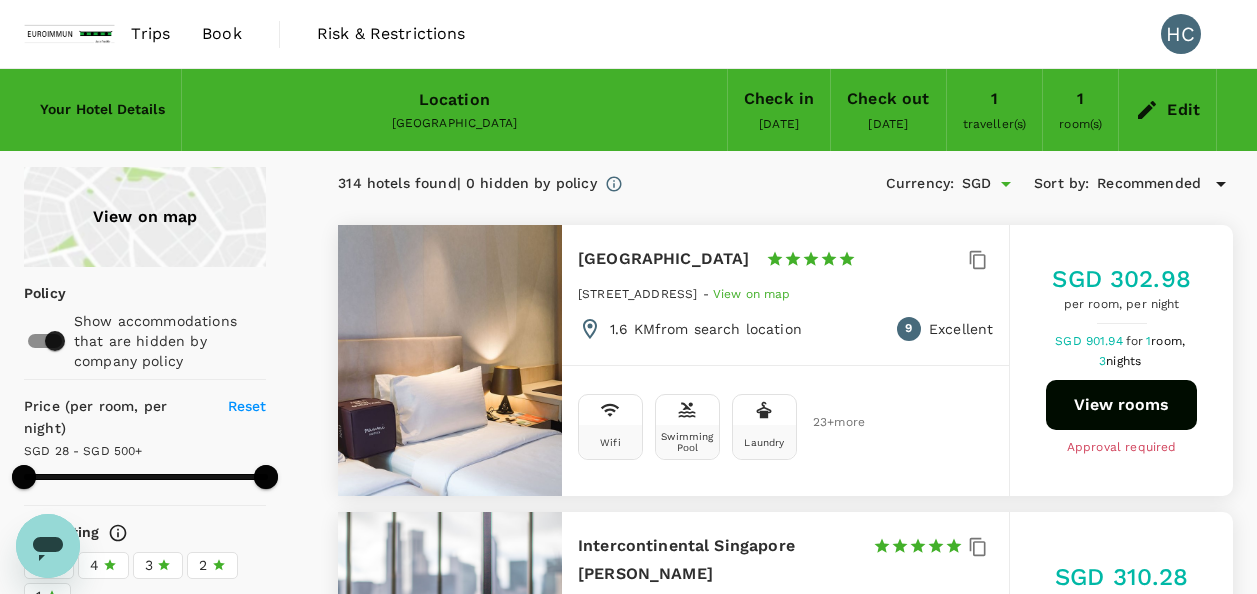 type on "499.23" 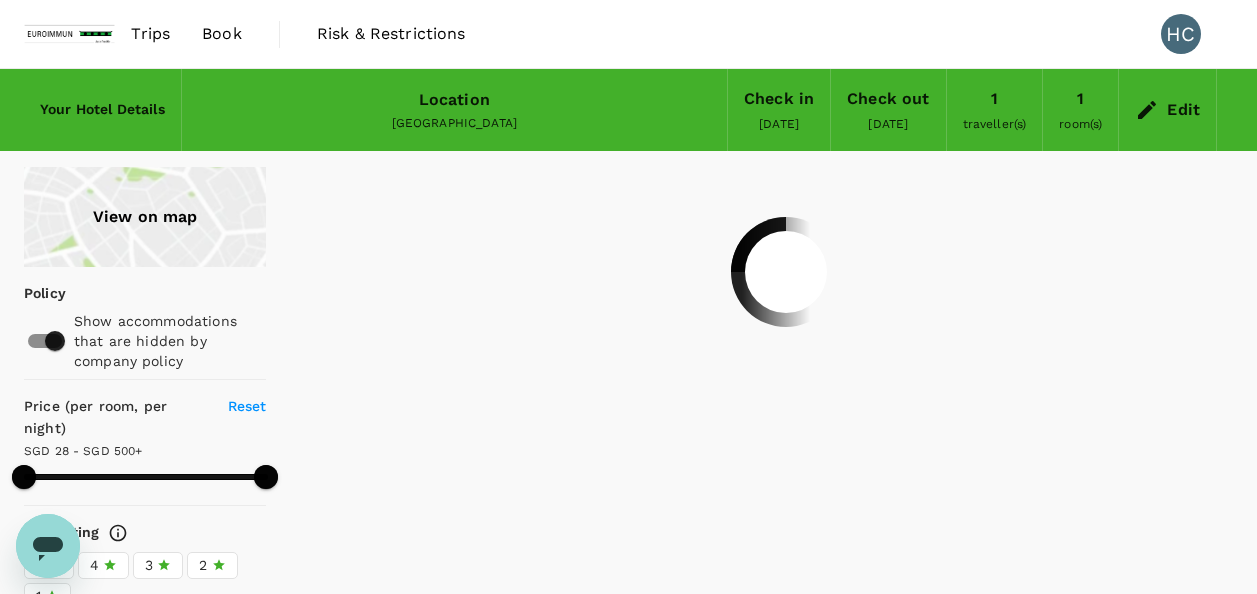 click at bounding box center (55, 341) 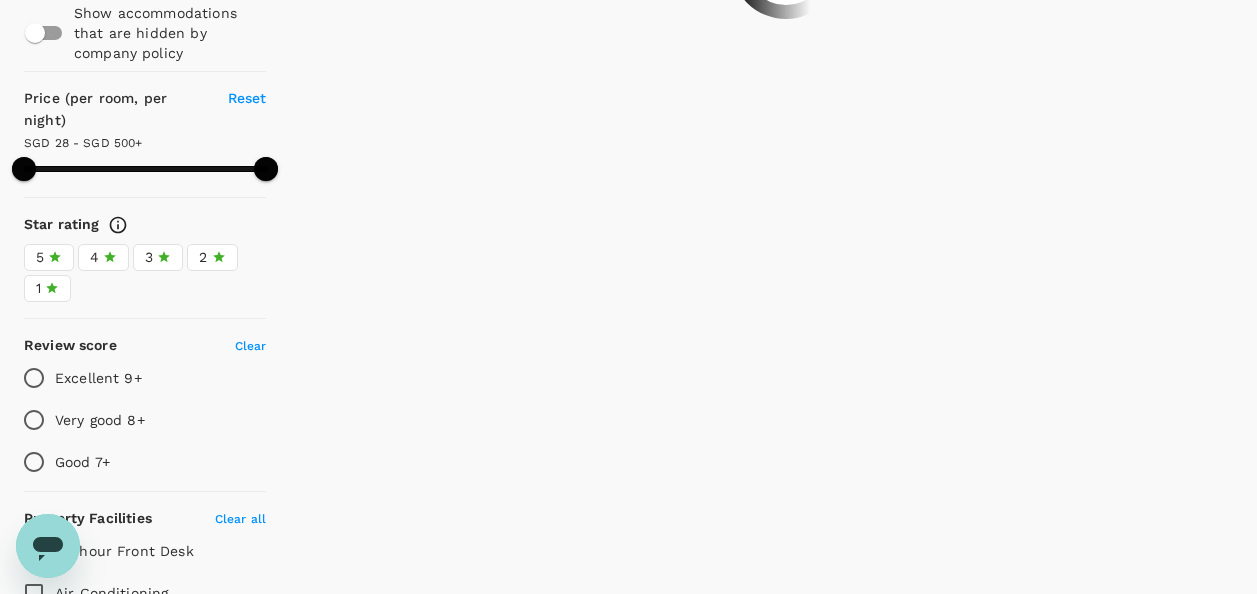 type on "499.23" 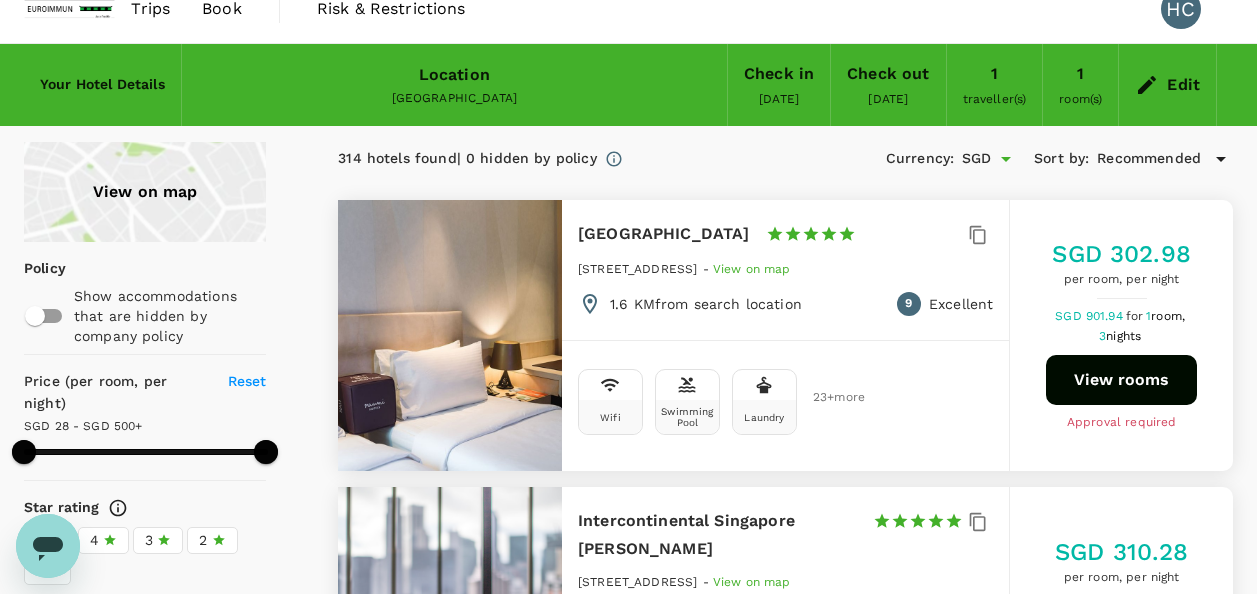 scroll, scrollTop: 0, scrollLeft: 0, axis: both 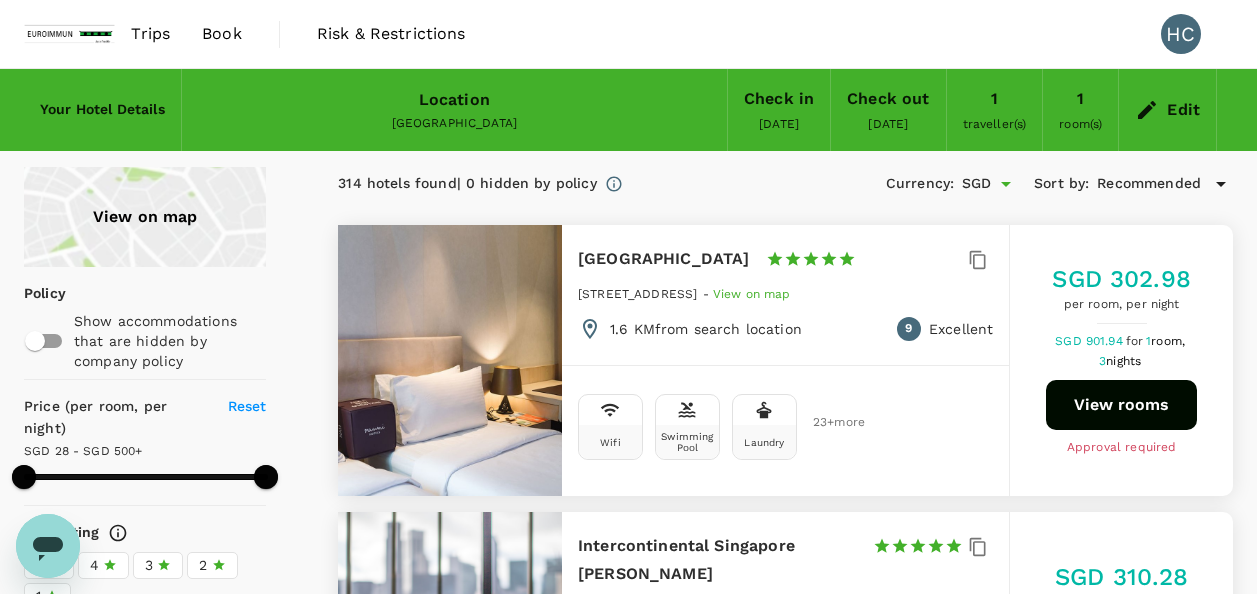 click on "SGD" at bounding box center (977, 183) 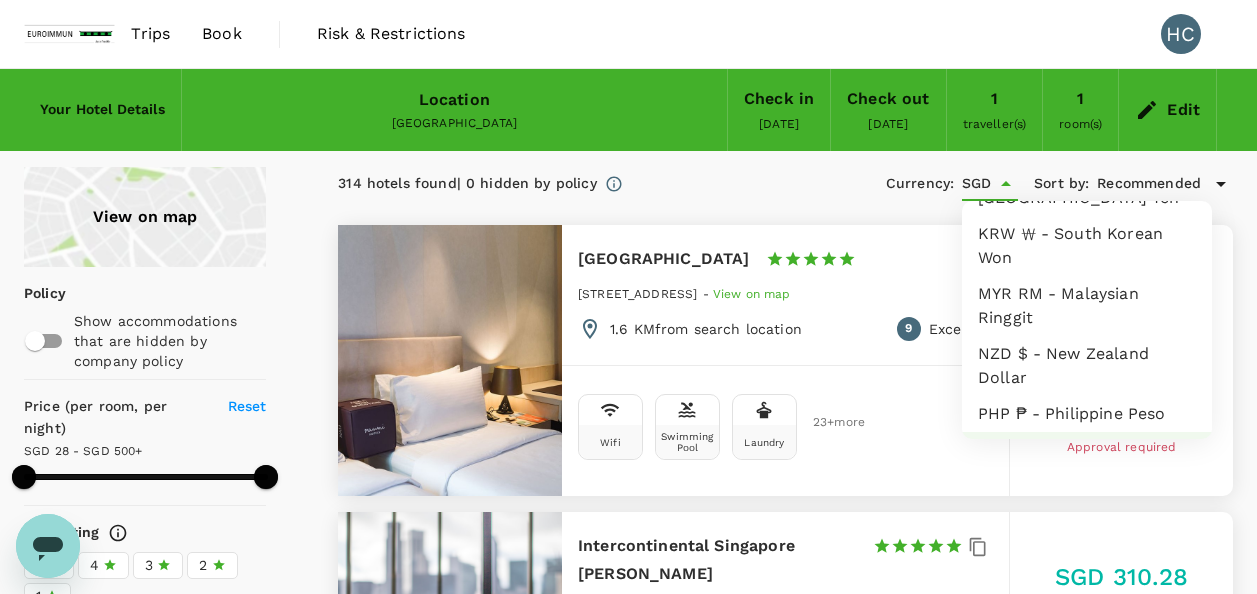 scroll, scrollTop: 514, scrollLeft: 0, axis: vertical 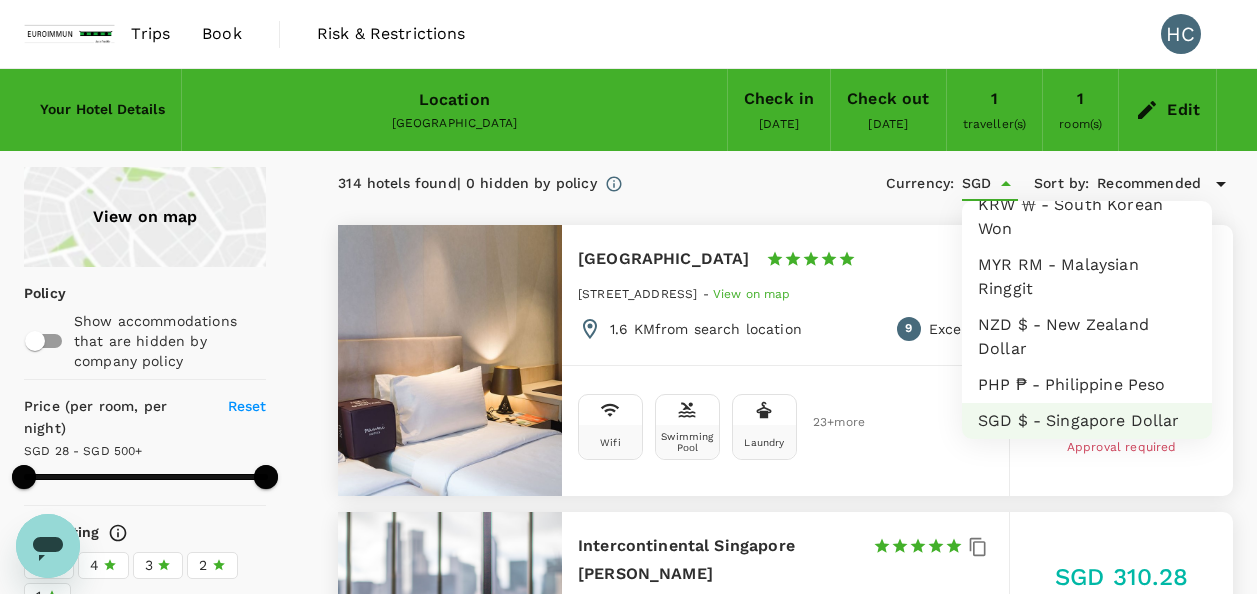 click on "KRW ₩ - South Korean Won" at bounding box center [1087, 217] 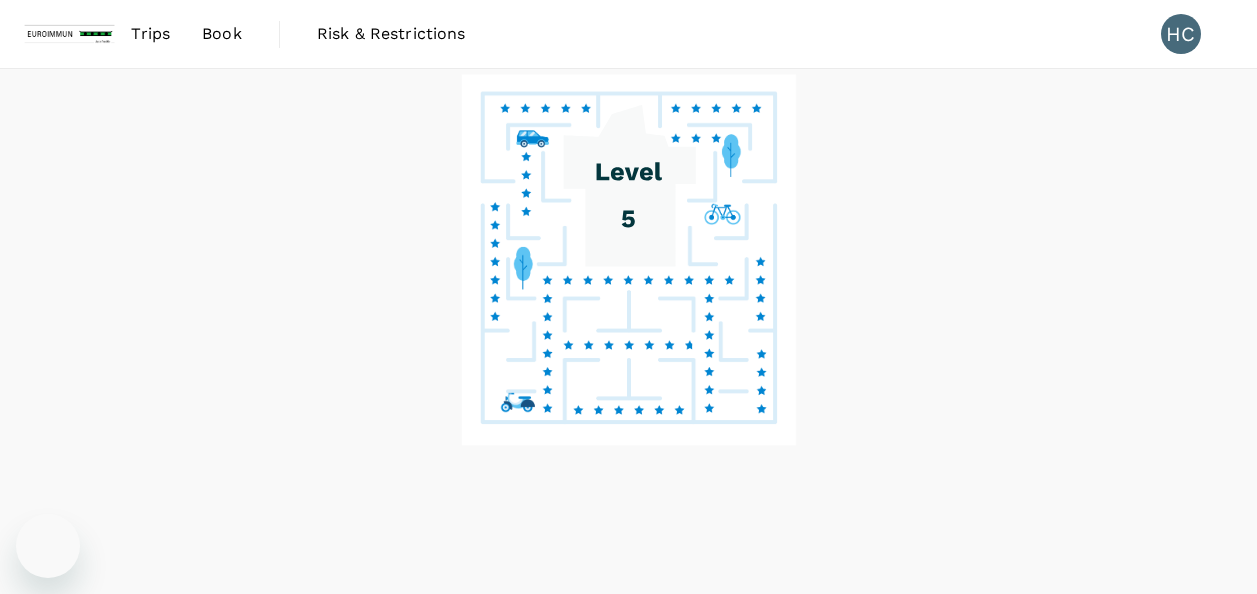 scroll, scrollTop: 0, scrollLeft: 0, axis: both 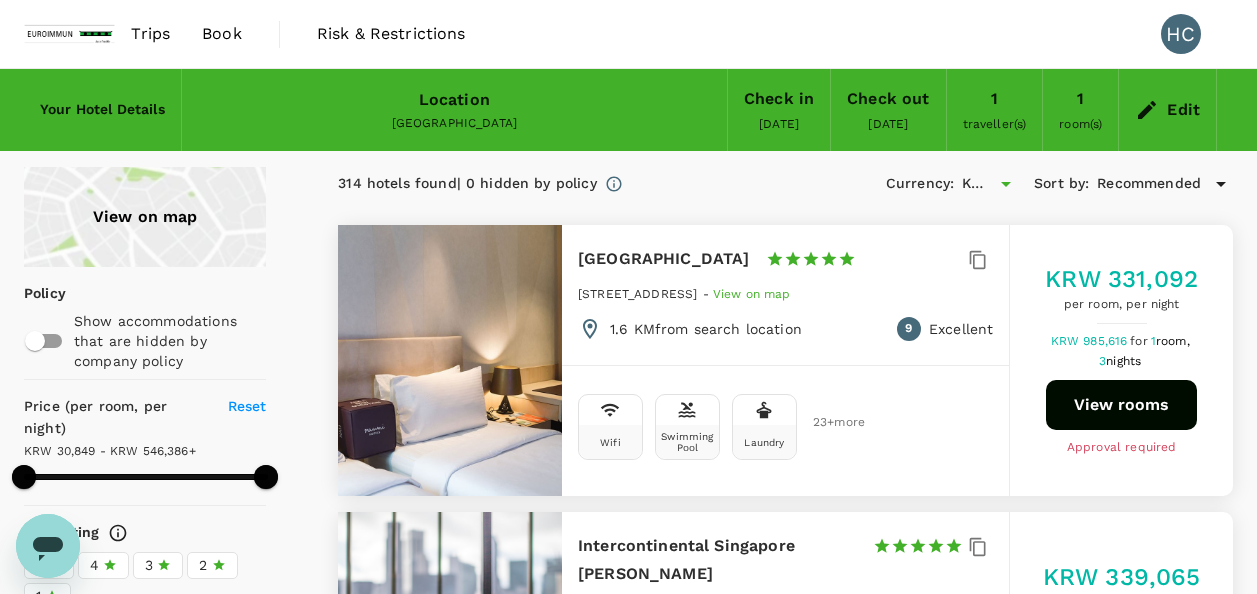 click on "314   hotels found  |   0   hidden by policy Currency :  KRW Sort by :  Recommended" at bounding box center [785, 184] 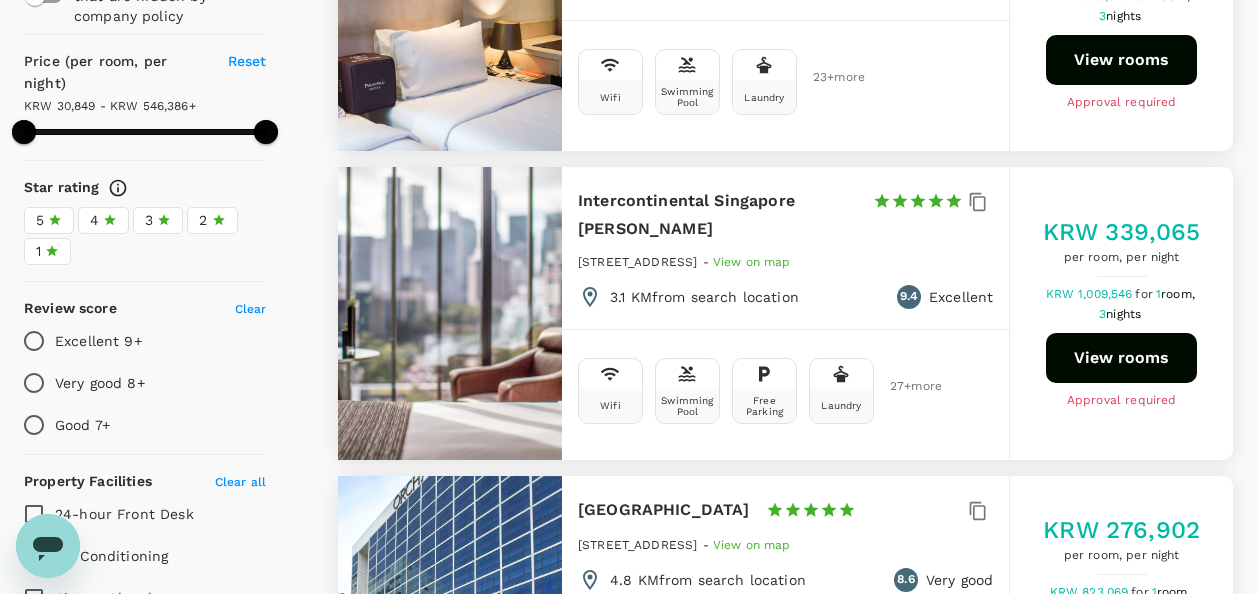 scroll, scrollTop: 0, scrollLeft: 0, axis: both 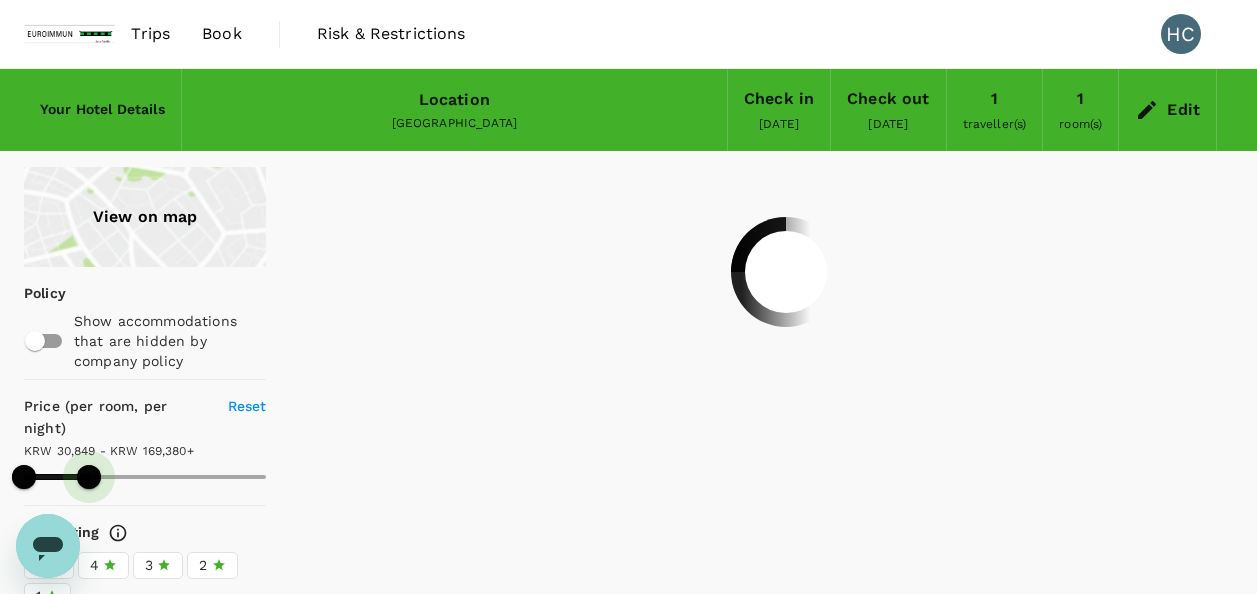 drag, startPoint x: 231, startPoint y: 484, endPoint x: 89, endPoint y: 500, distance: 142.89856 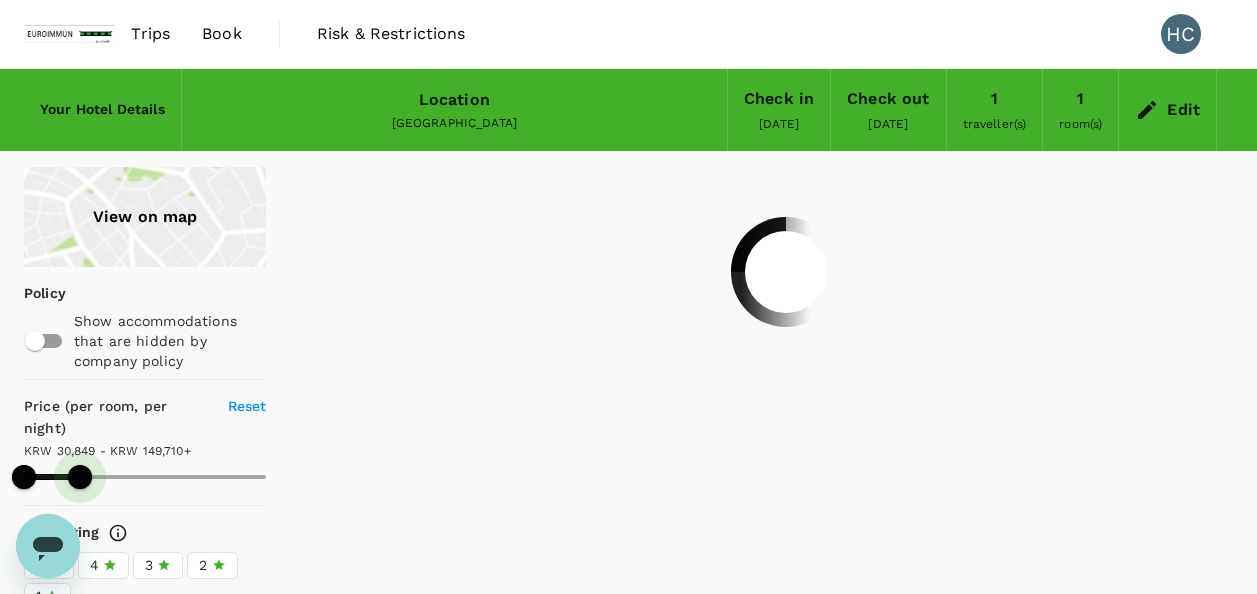 click at bounding box center (80, 477) 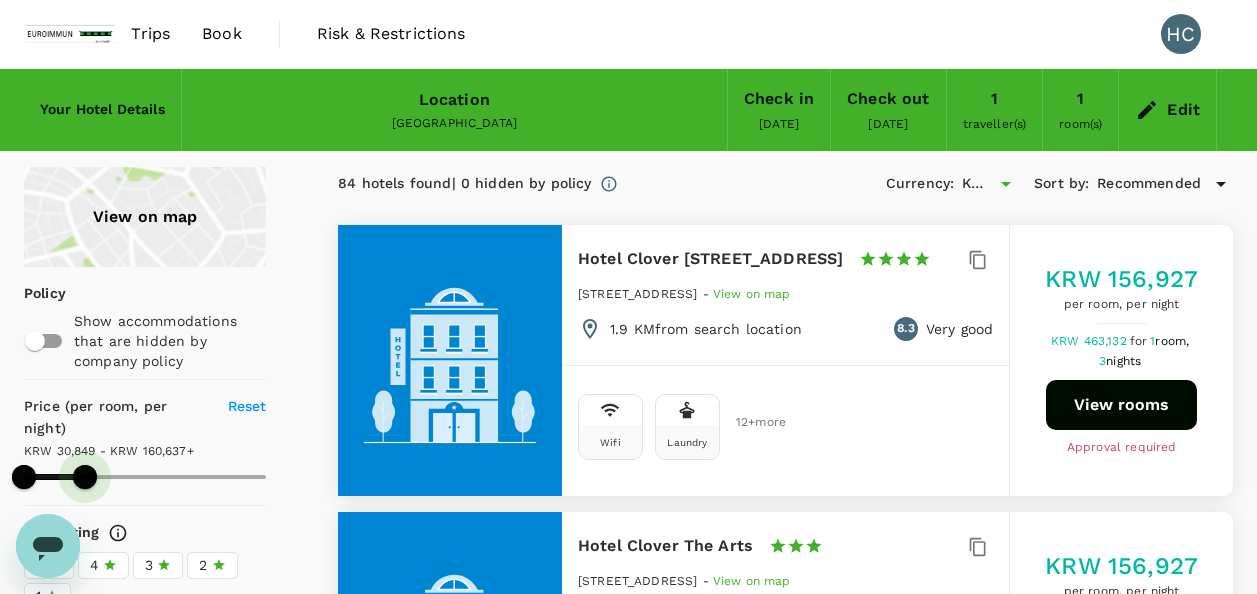 click at bounding box center (85, 477) 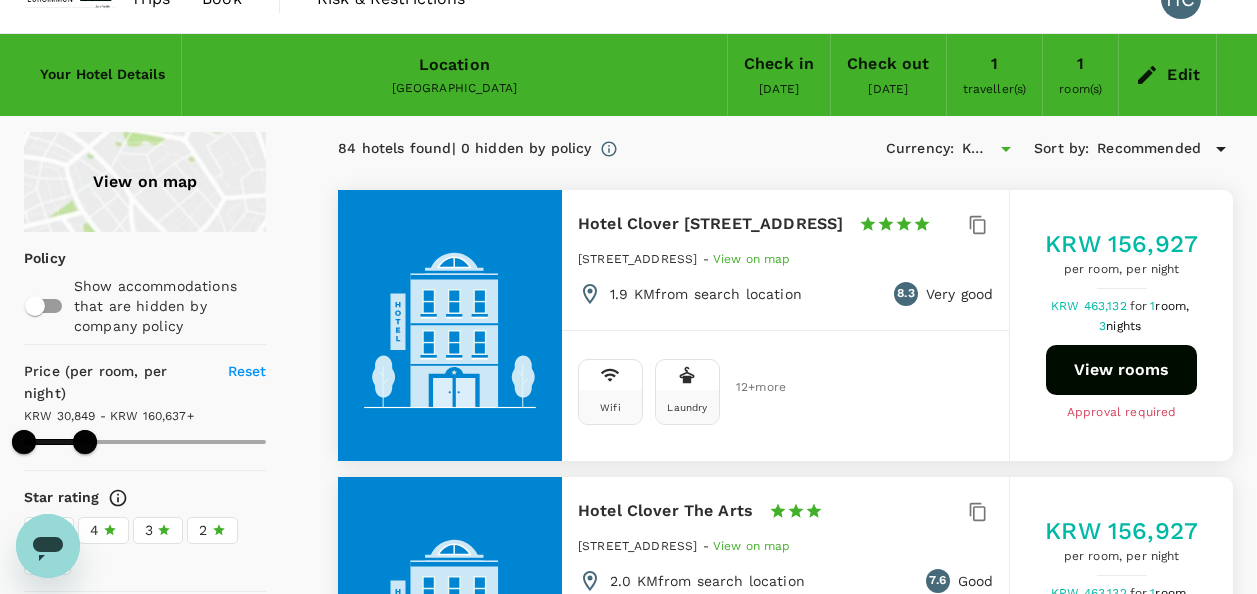 scroll, scrollTop: 0, scrollLeft: 0, axis: both 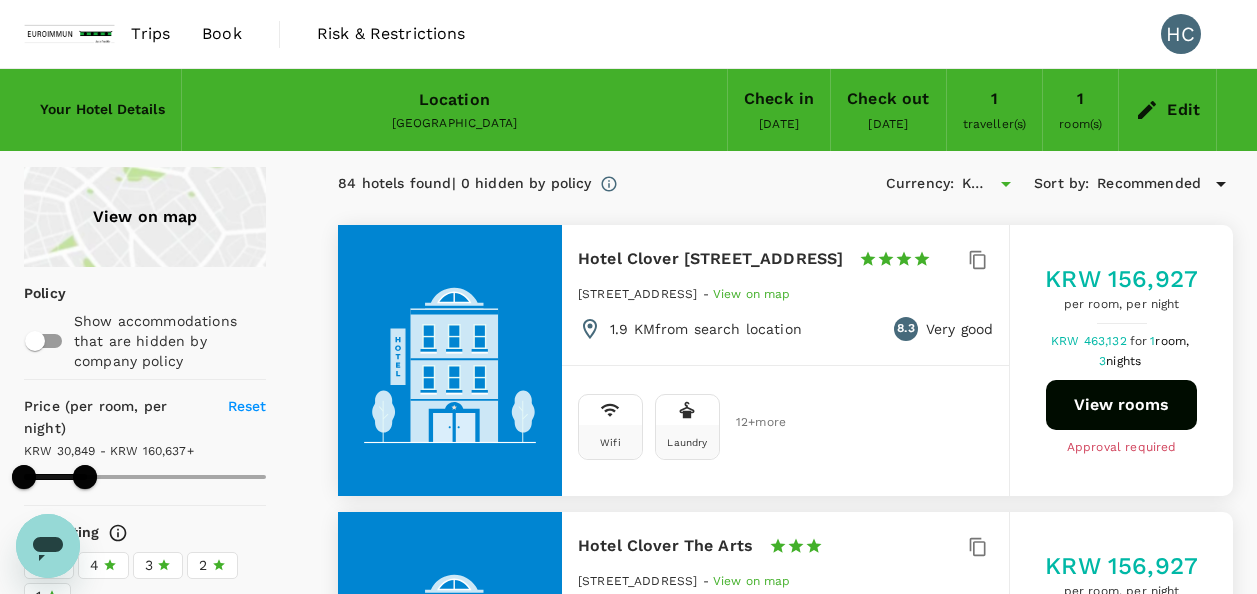 click on "Recommended" at bounding box center (1149, 184) 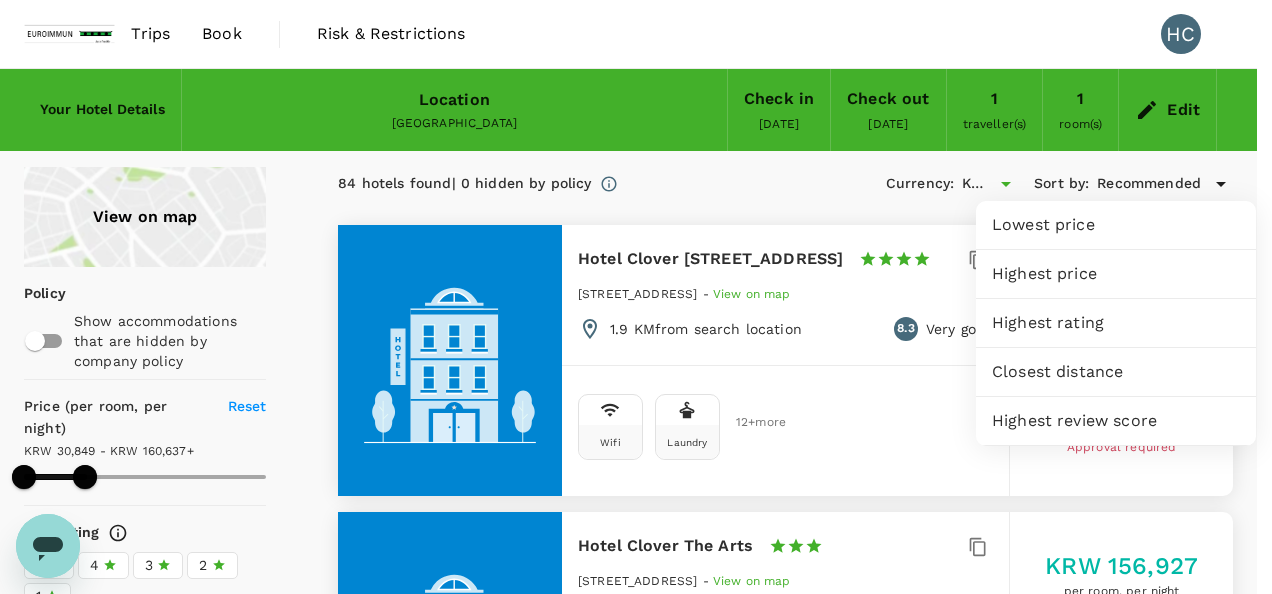 click on "Closest distance" at bounding box center (1116, 372) 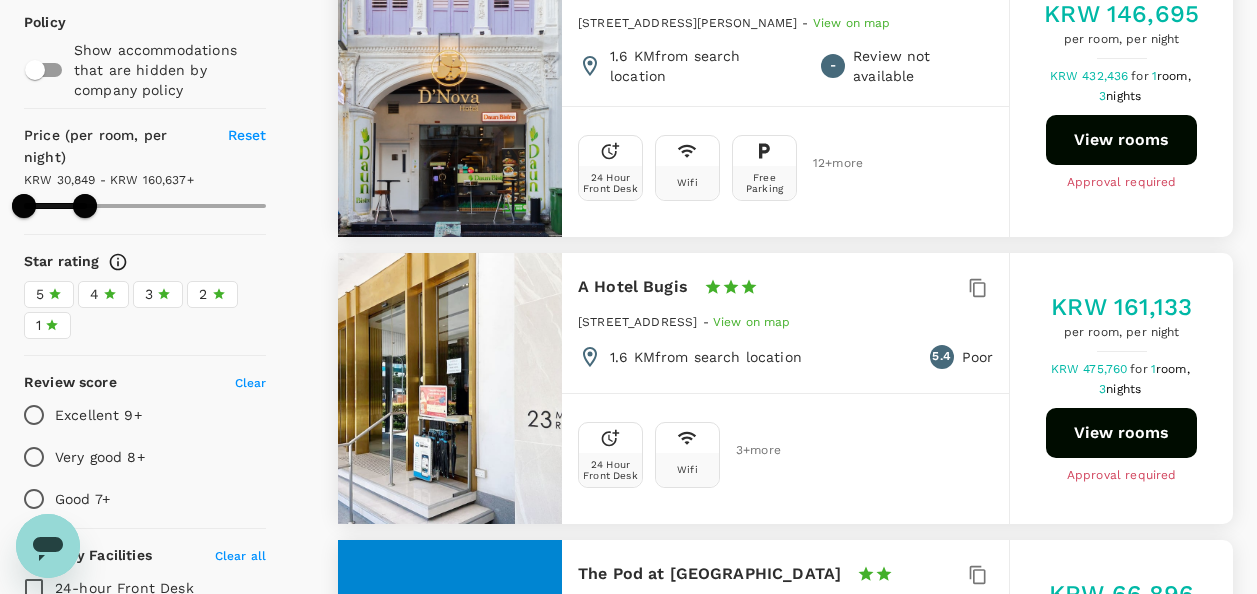 scroll, scrollTop: 0, scrollLeft: 0, axis: both 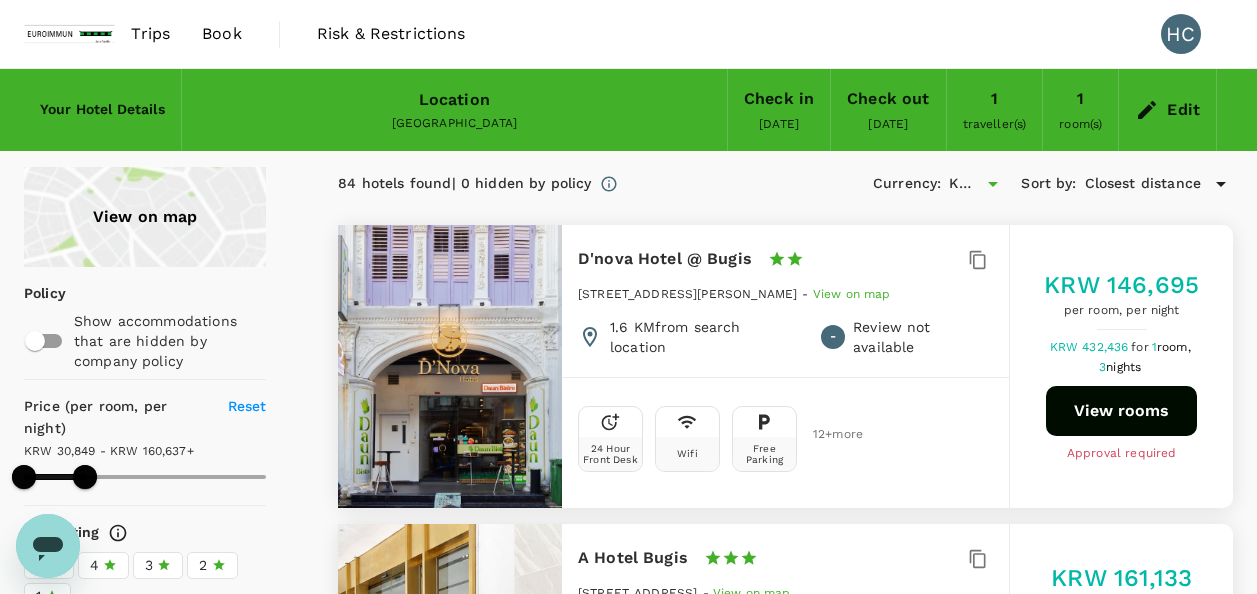 click on "View on map" at bounding box center [145, 217] 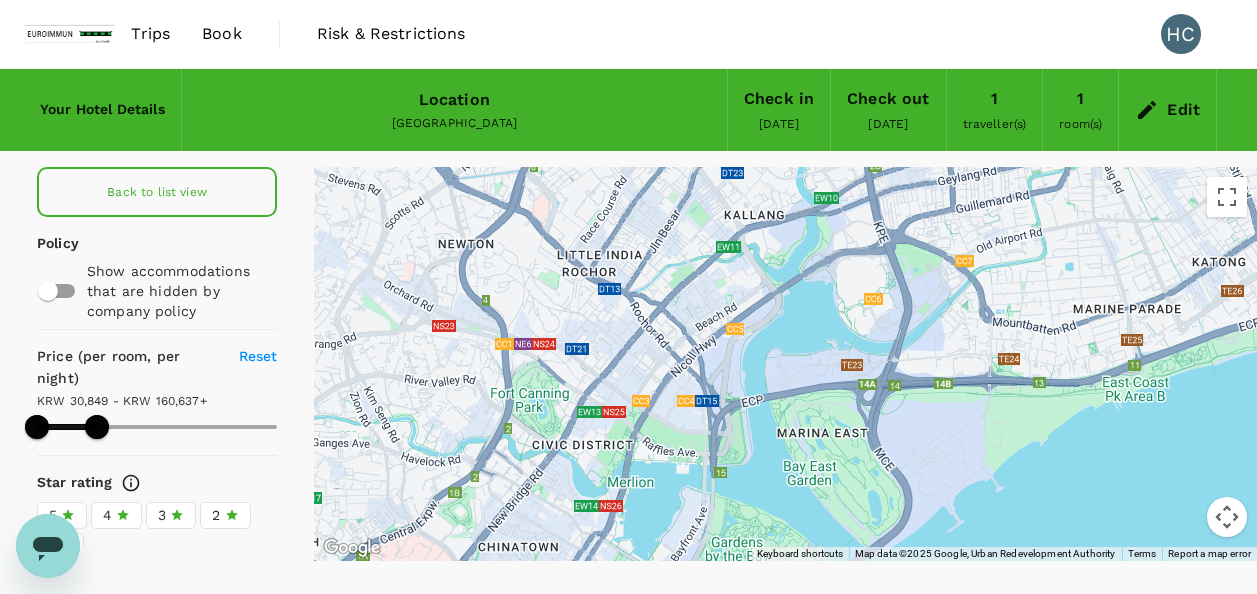 drag, startPoint x: 1004, startPoint y: 382, endPoint x: 797, endPoint y: 399, distance: 207.6969 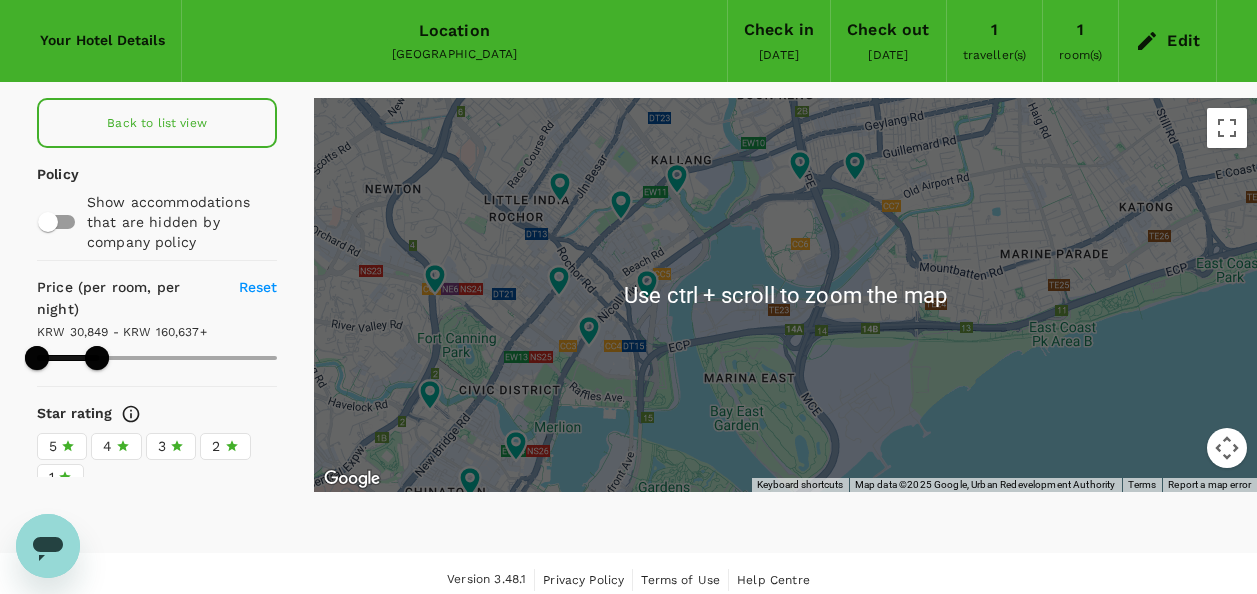 scroll, scrollTop: 82, scrollLeft: 0, axis: vertical 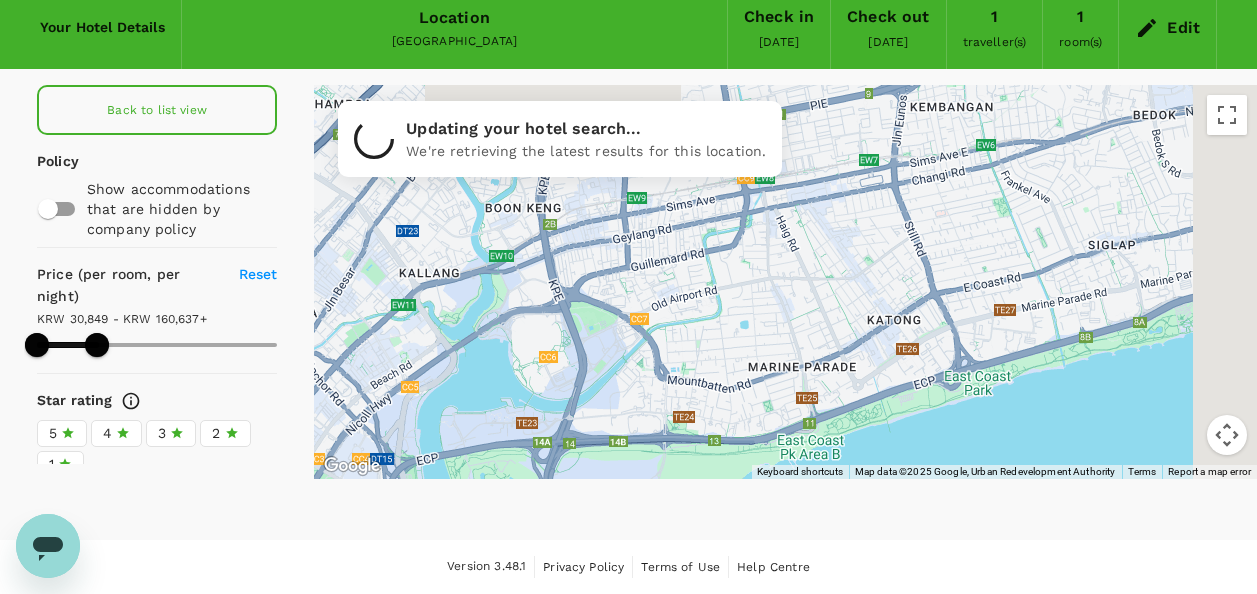 drag, startPoint x: 1128, startPoint y: 284, endPoint x: 919, endPoint y: 385, distance: 232.12497 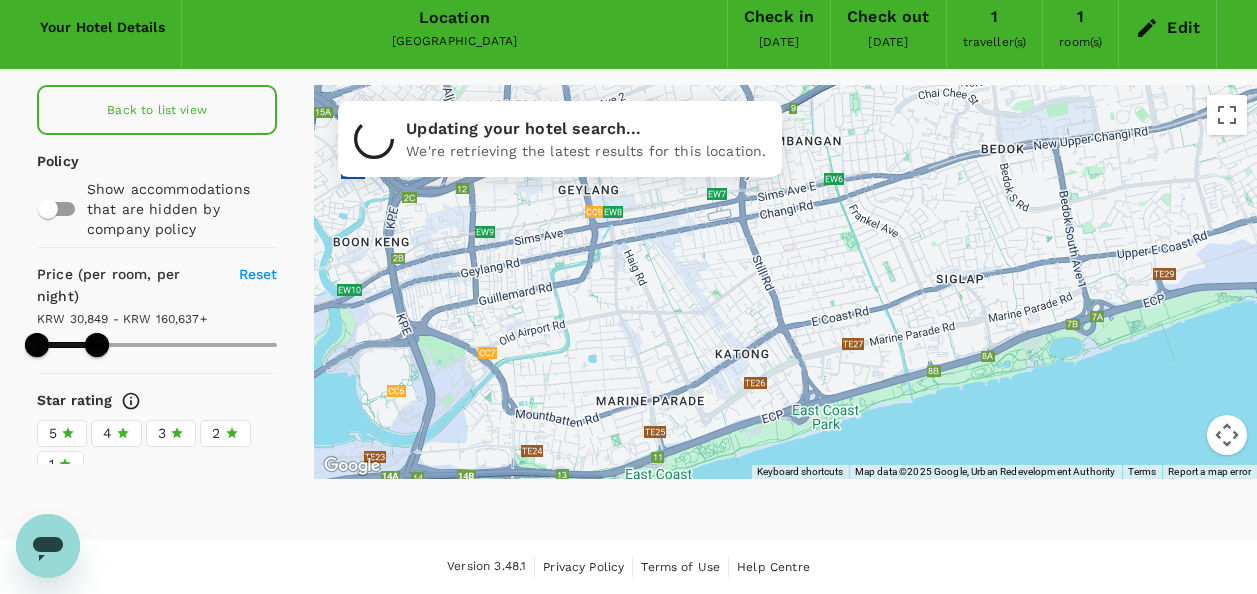 drag, startPoint x: 1074, startPoint y: 330, endPoint x: 929, endPoint y: 360, distance: 148.07092 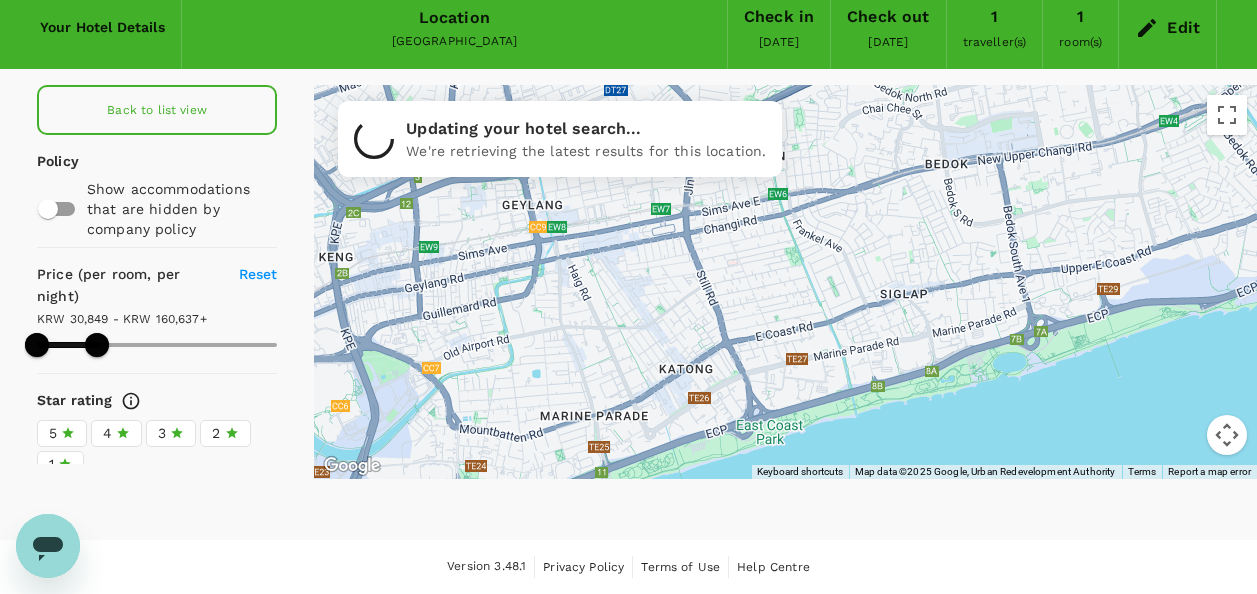 drag, startPoint x: 1113, startPoint y: 286, endPoint x: 822, endPoint y: 329, distance: 294.15982 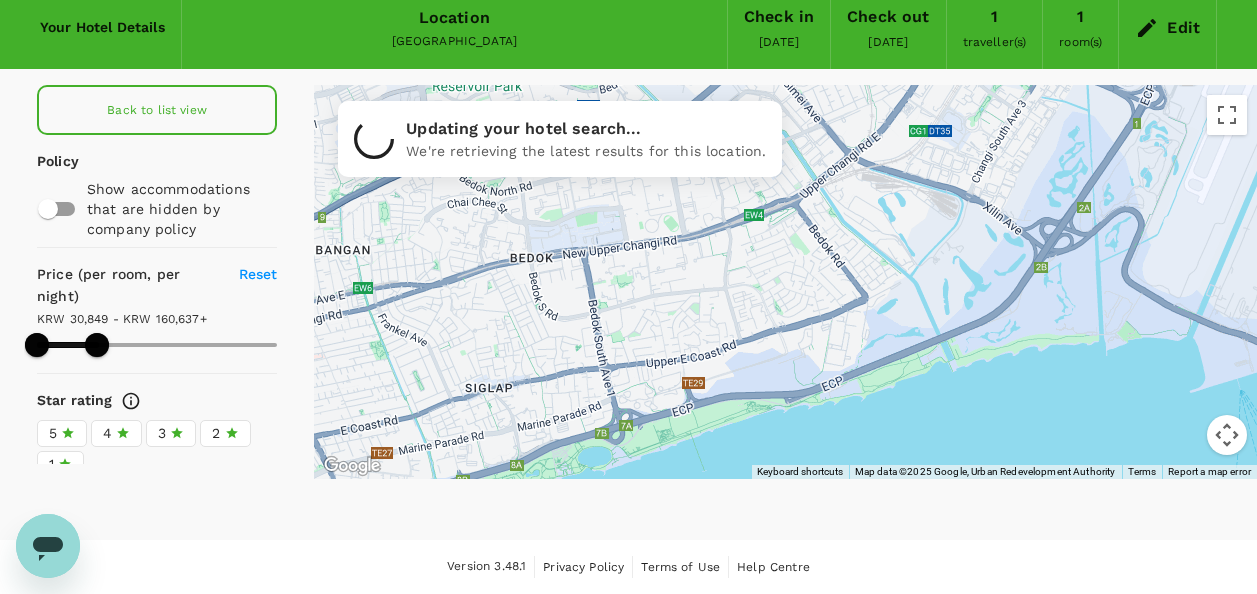 drag, startPoint x: 958, startPoint y: 291, endPoint x: 871, endPoint y: 336, distance: 97.94897 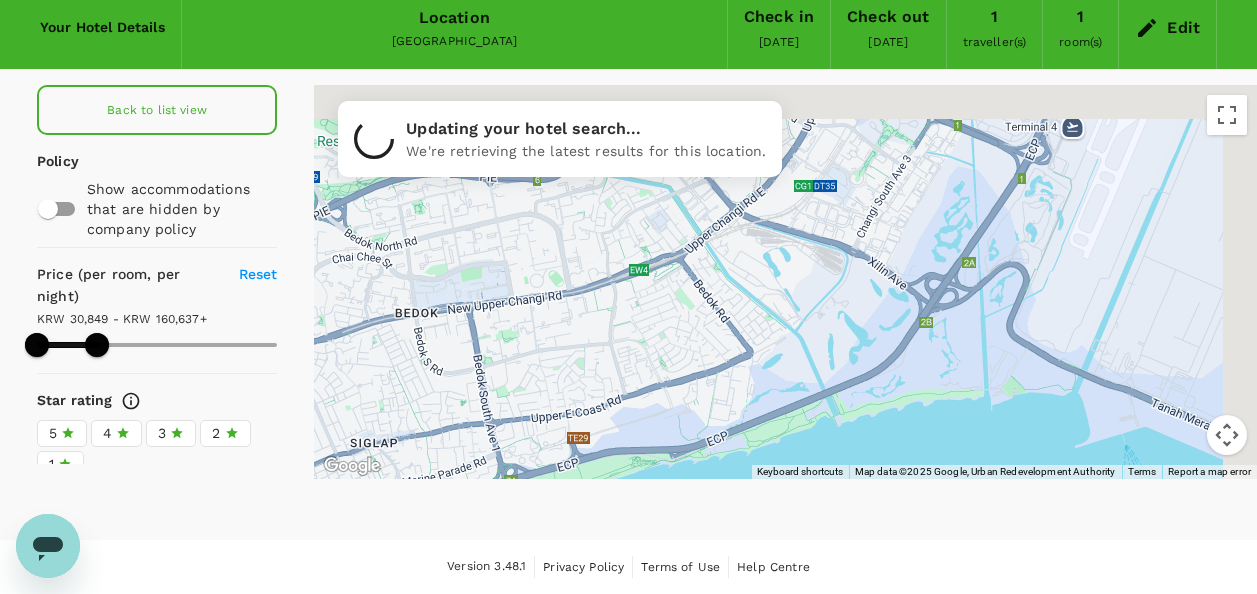 drag, startPoint x: 958, startPoint y: 283, endPoint x: 735, endPoint y: 374, distance: 240.85265 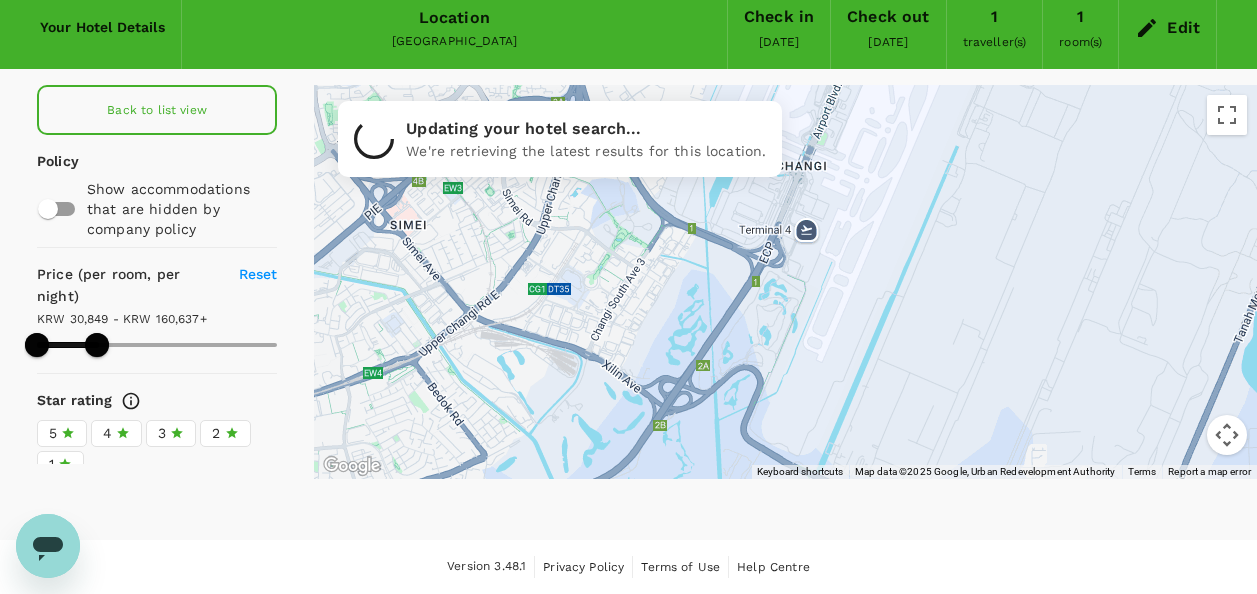 drag, startPoint x: 874, startPoint y: 307, endPoint x: 899, endPoint y: 261, distance: 52.35456 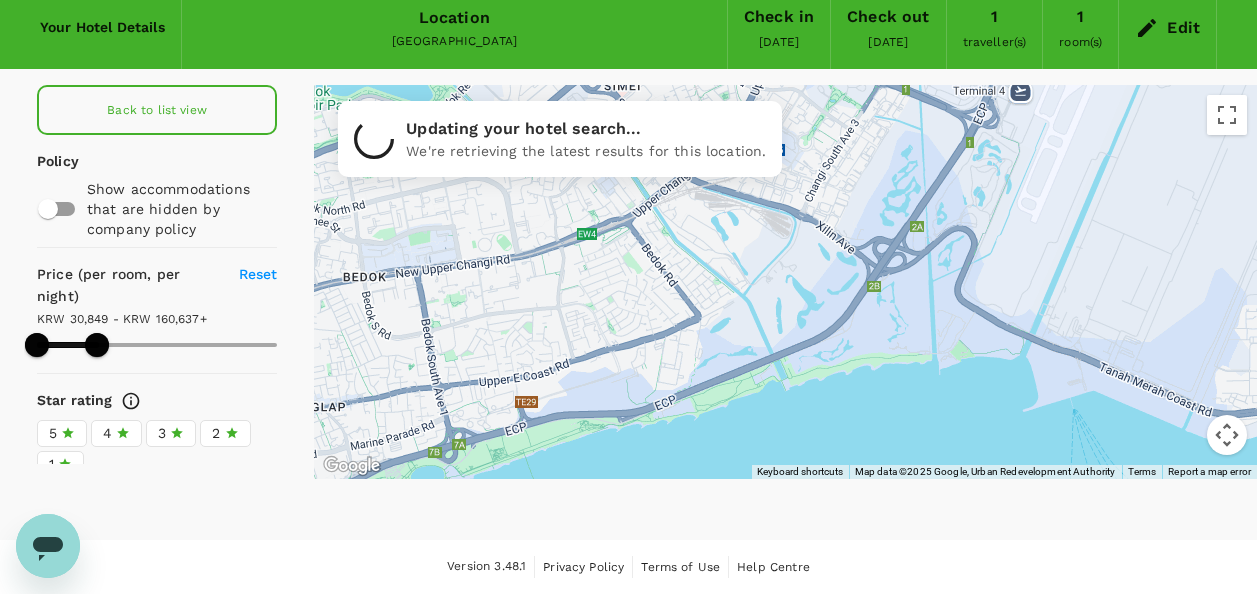 drag, startPoint x: 711, startPoint y: 351, endPoint x: 871, endPoint y: 281, distance: 174.64249 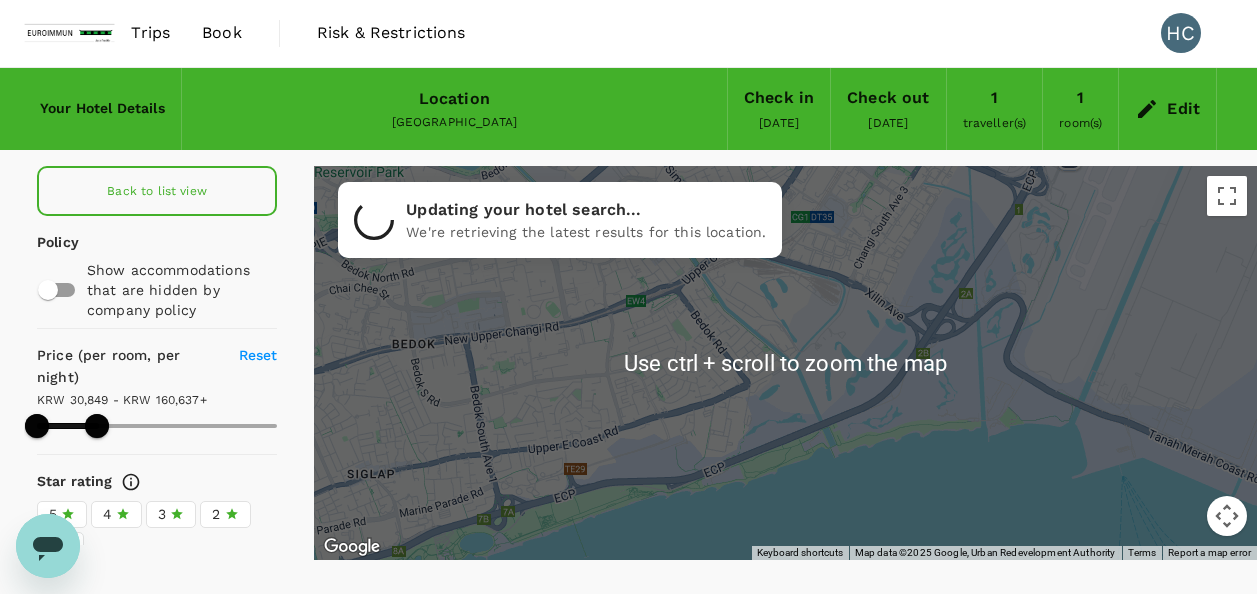 scroll, scrollTop: 0, scrollLeft: 0, axis: both 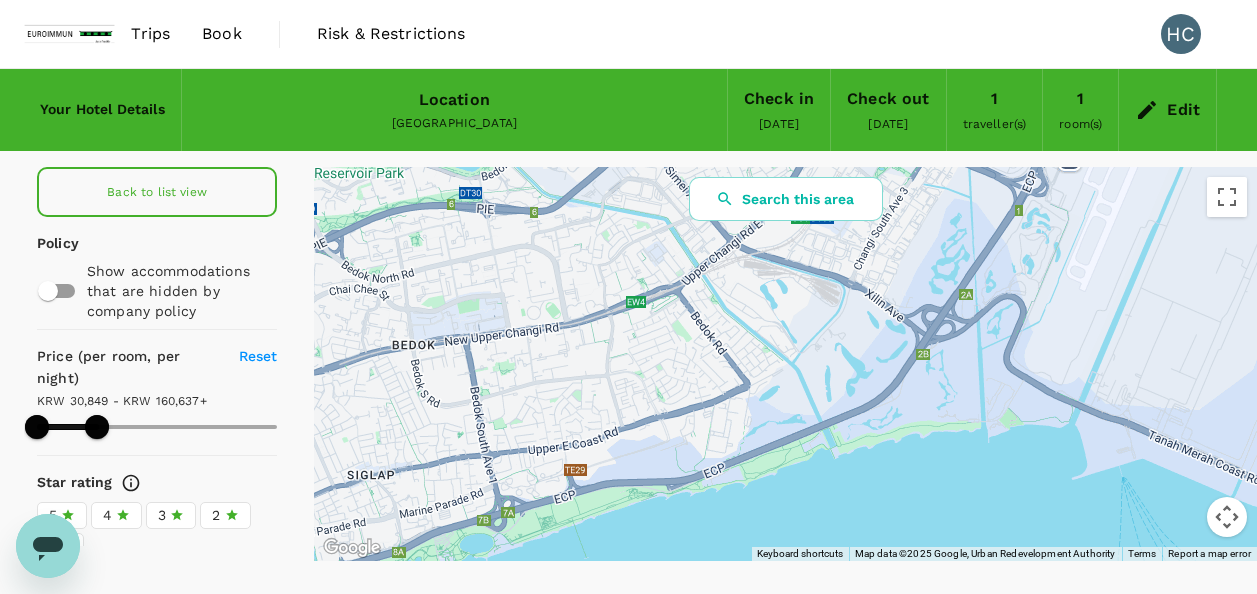 click on "Back to list view" at bounding box center [157, 192] 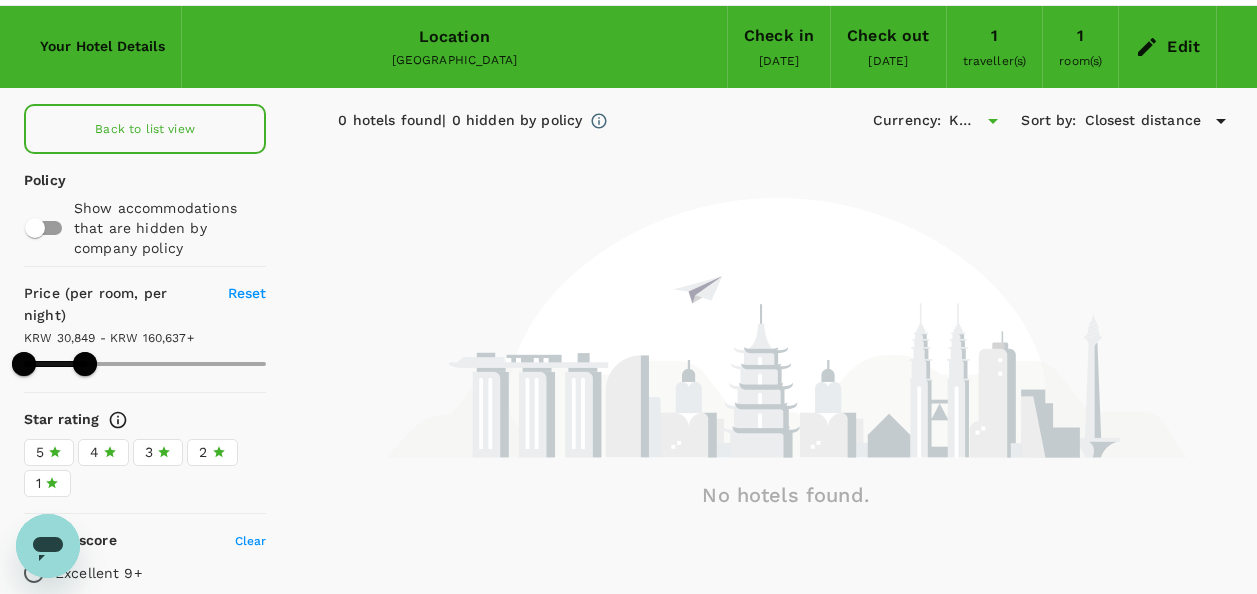 scroll, scrollTop: 0, scrollLeft: 0, axis: both 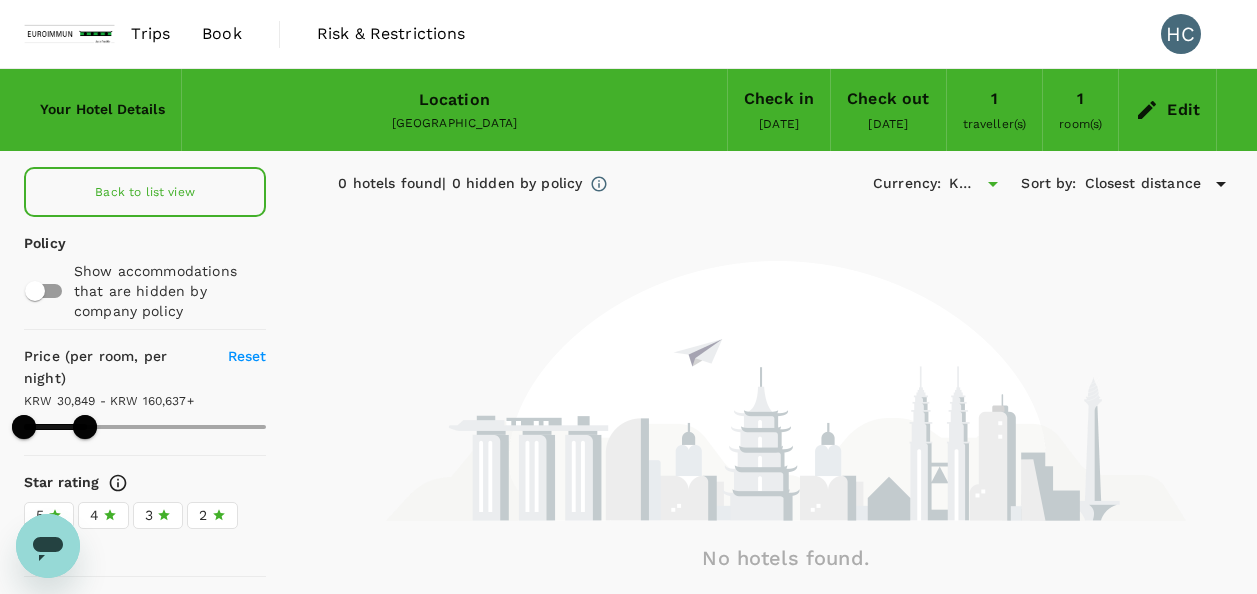 click on "[GEOGRAPHIC_DATA]" at bounding box center (454, 124) 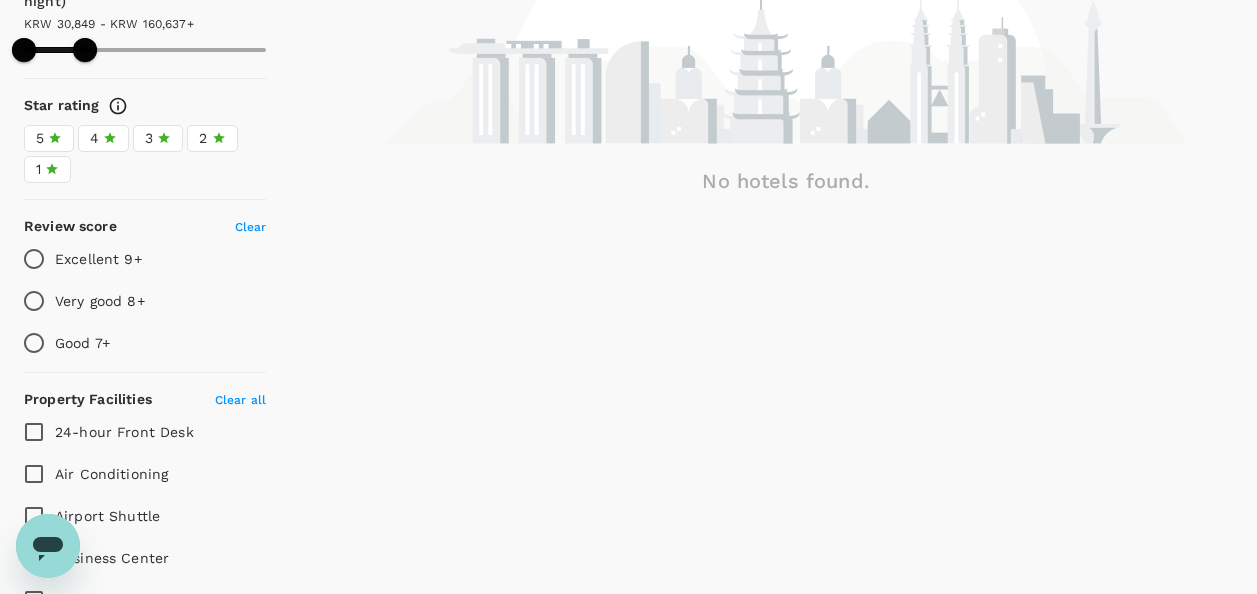 scroll, scrollTop: 0, scrollLeft: 0, axis: both 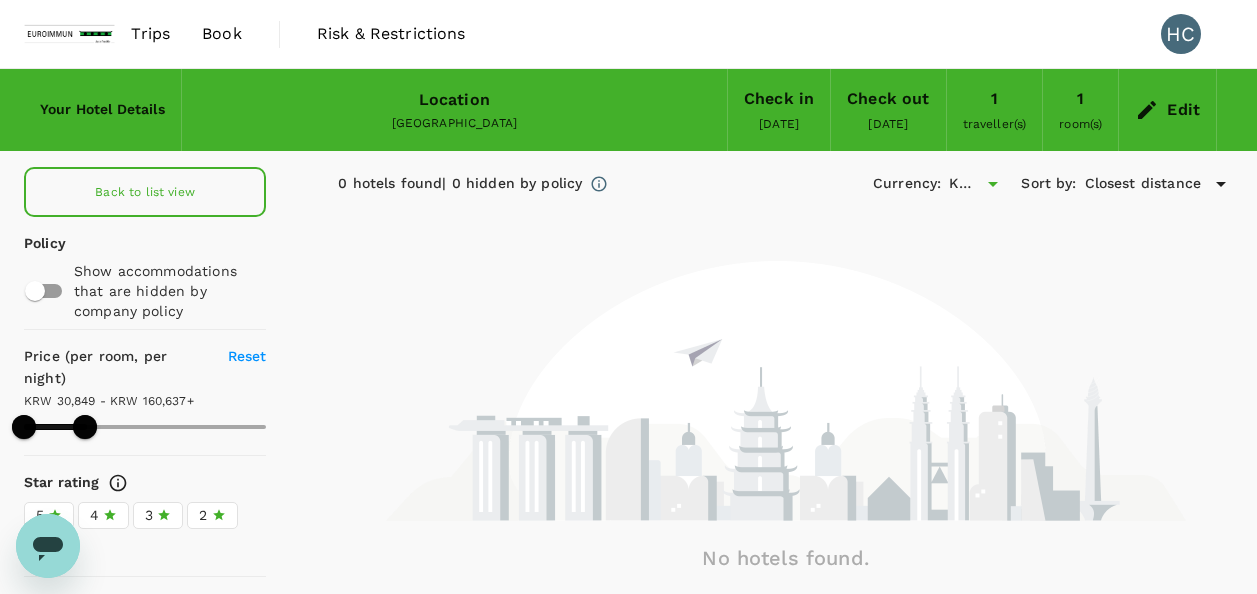 click on "Your Hotel Details" at bounding box center [102, 110] 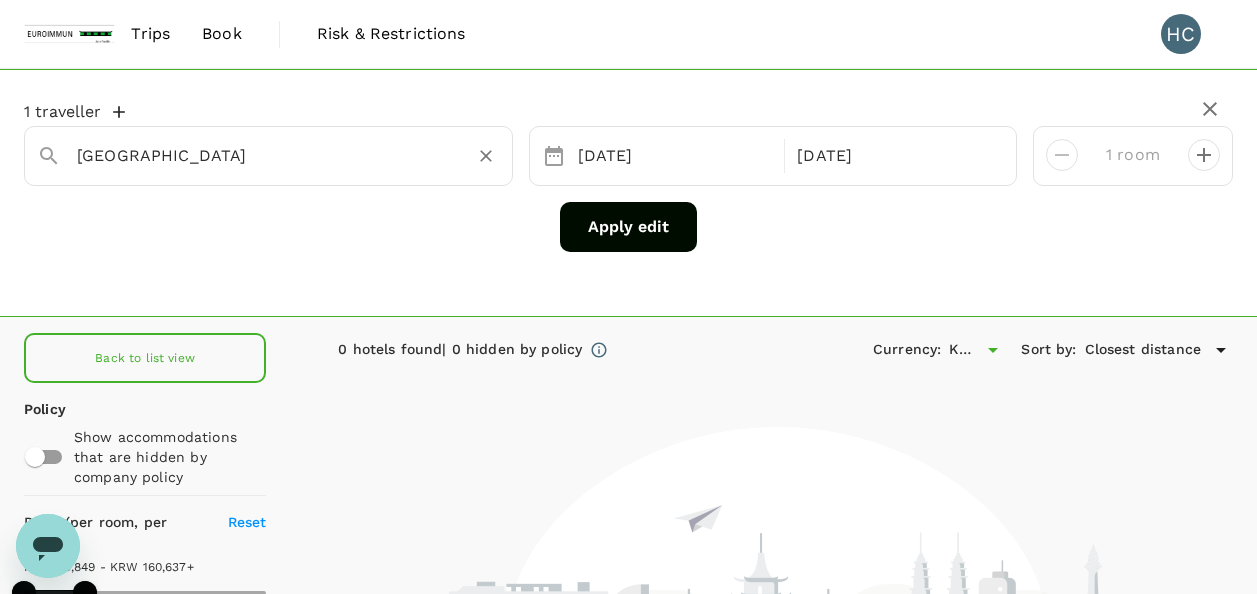 click on "[GEOGRAPHIC_DATA]" at bounding box center (260, 148) 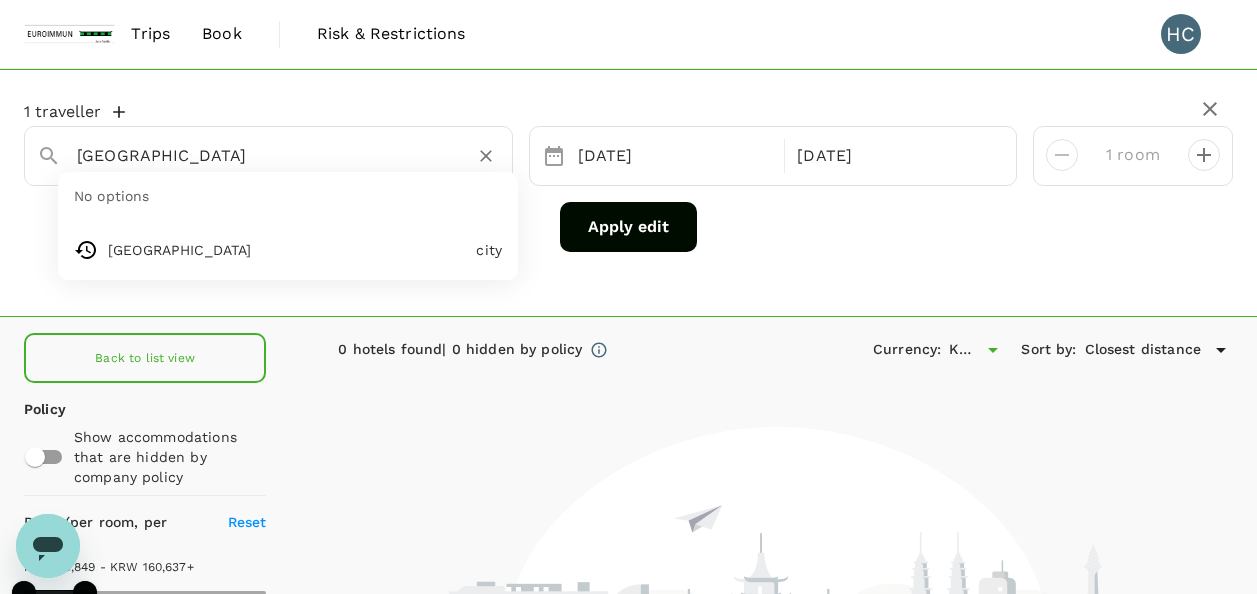 drag, startPoint x: 350, startPoint y: 154, endPoint x: -86, endPoint y: 150, distance: 436.01834 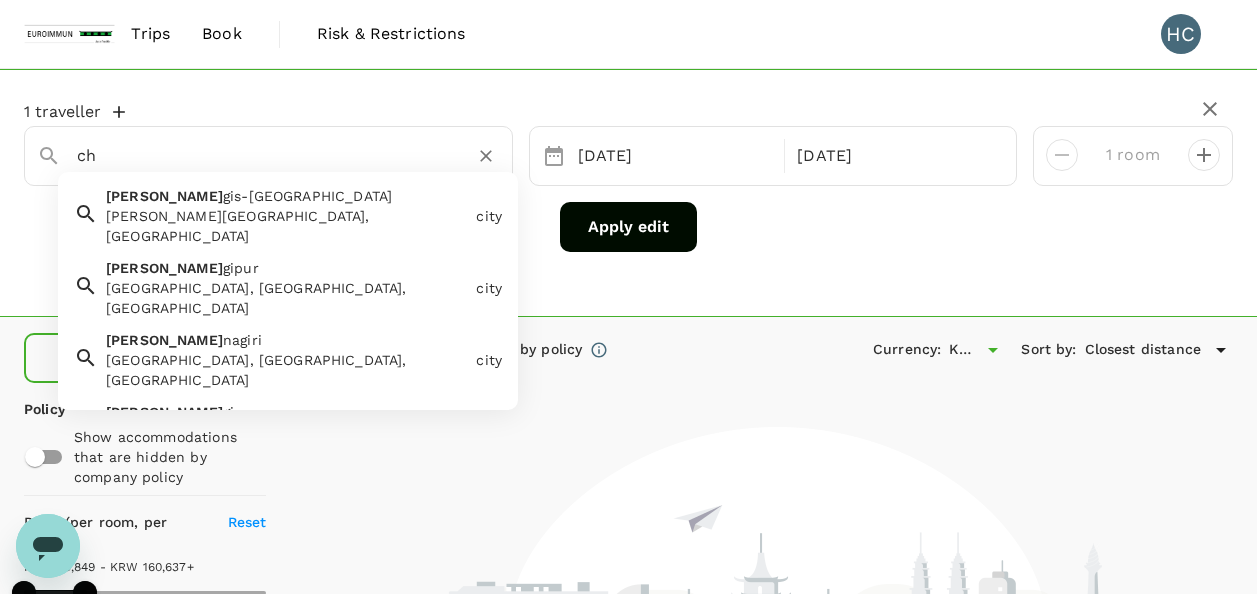 type on "c" 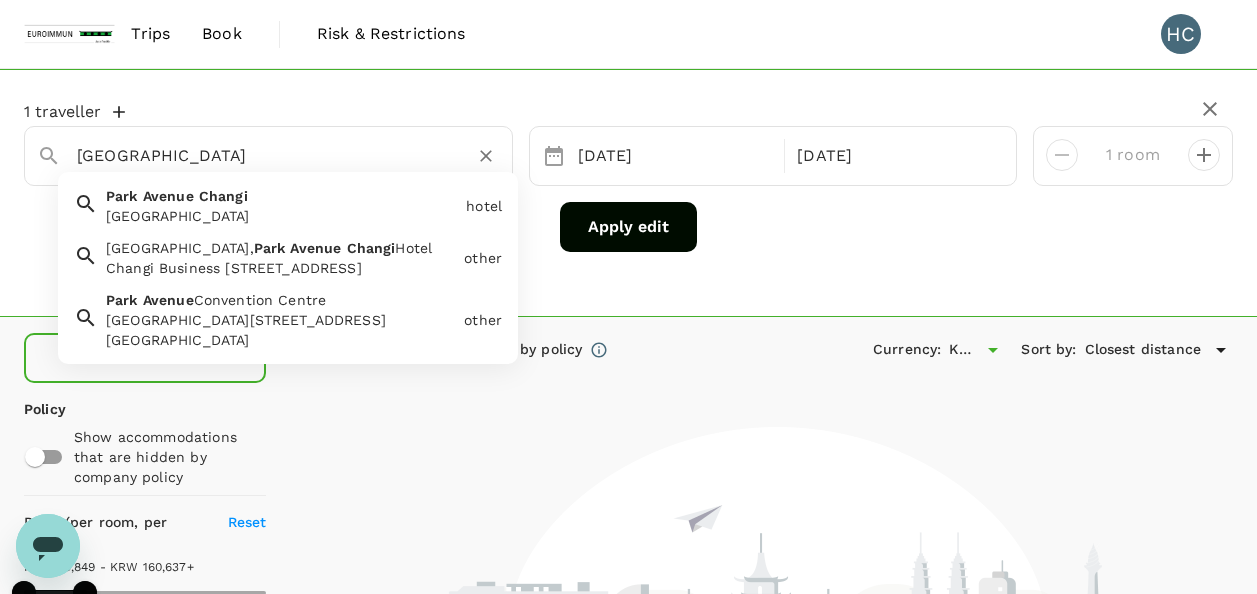 click on "Changi Business [STREET_ADDRESS]" at bounding box center [281, 268] 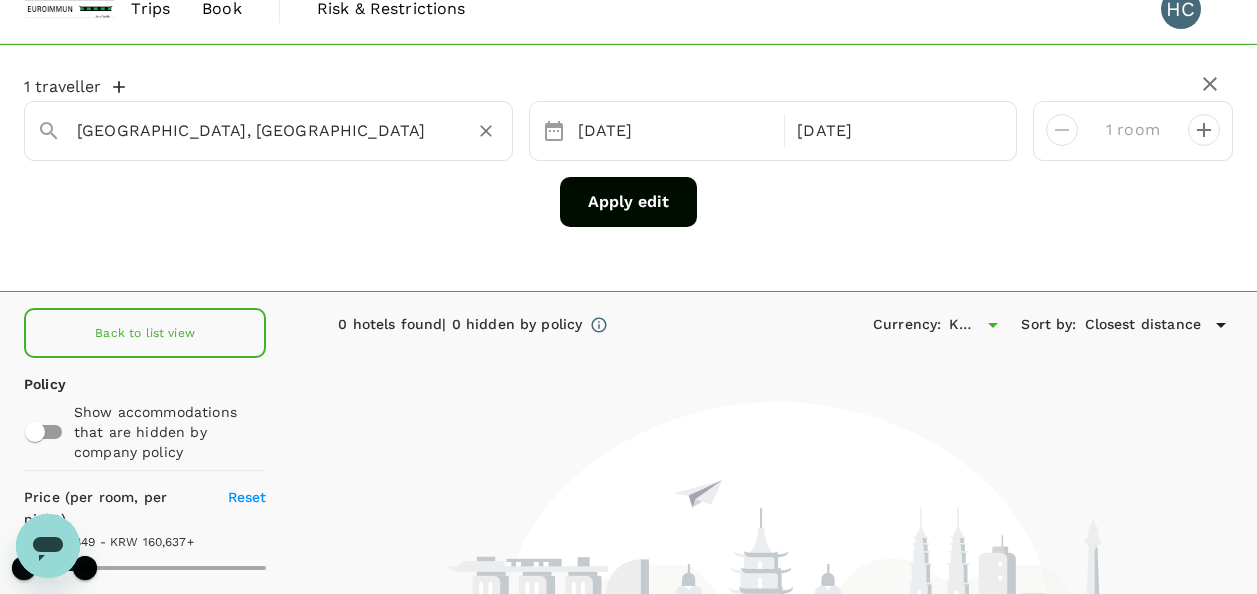 scroll, scrollTop: 0, scrollLeft: 0, axis: both 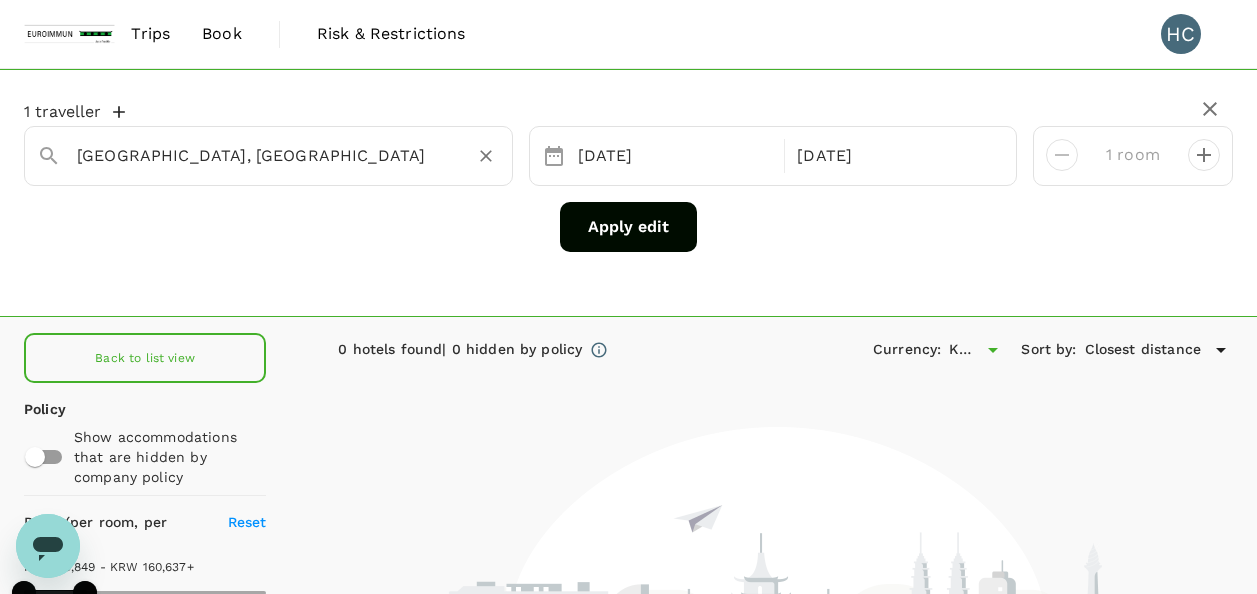 type on "[GEOGRAPHIC_DATA], [GEOGRAPHIC_DATA]" 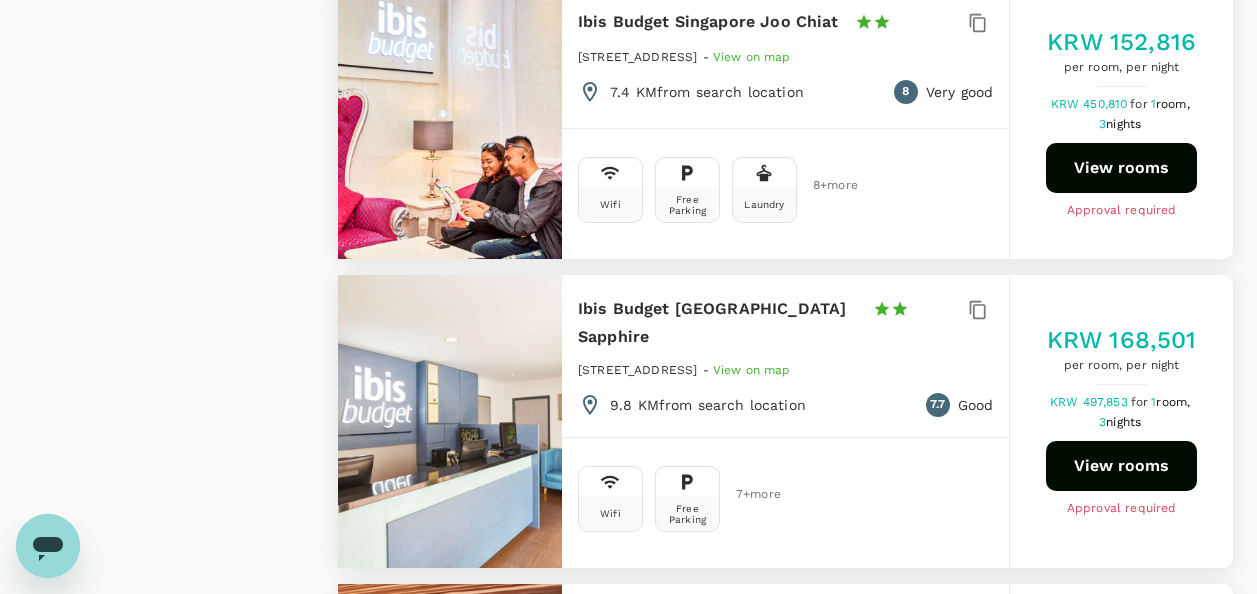 scroll, scrollTop: 4200, scrollLeft: 0, axis: vertical 